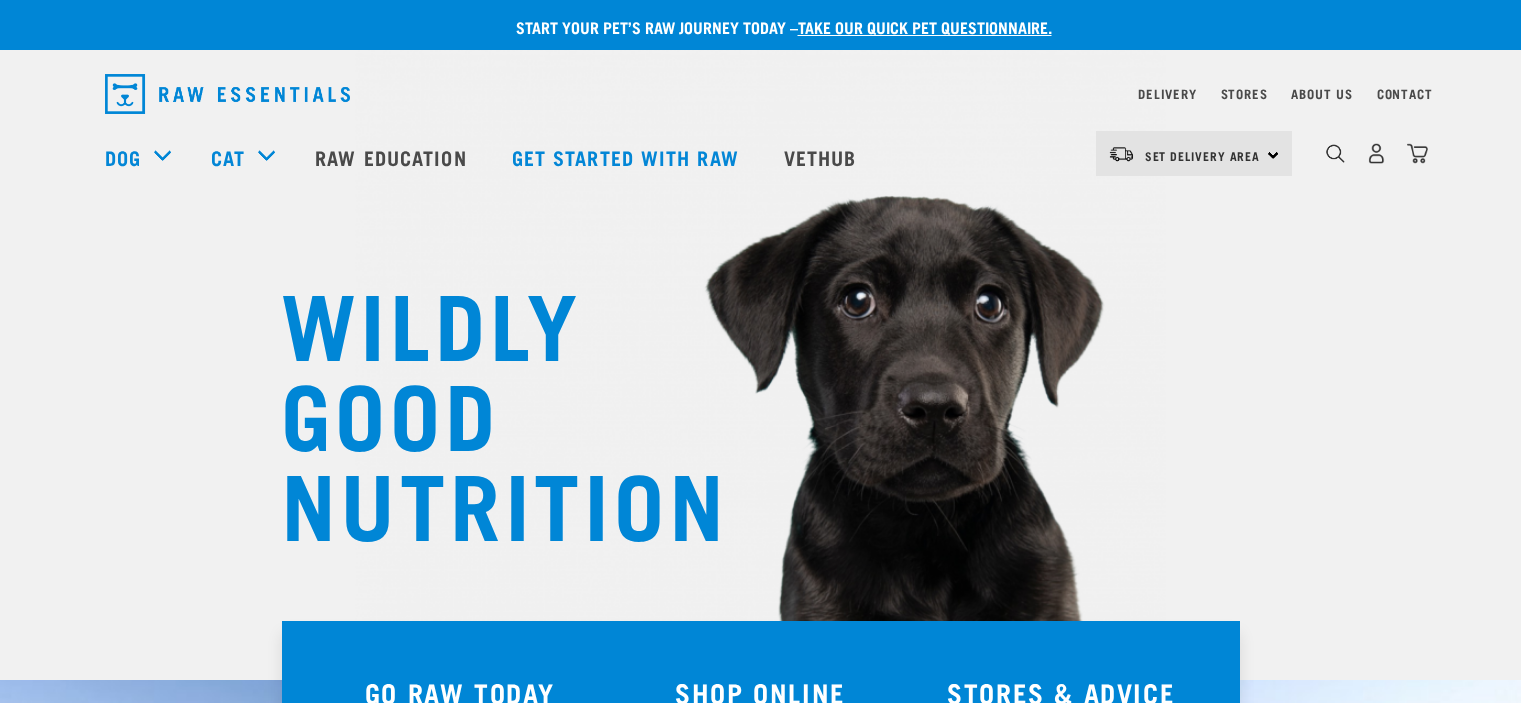 scroll, scrollTop: 0, scrollLeft: 0, axis: both 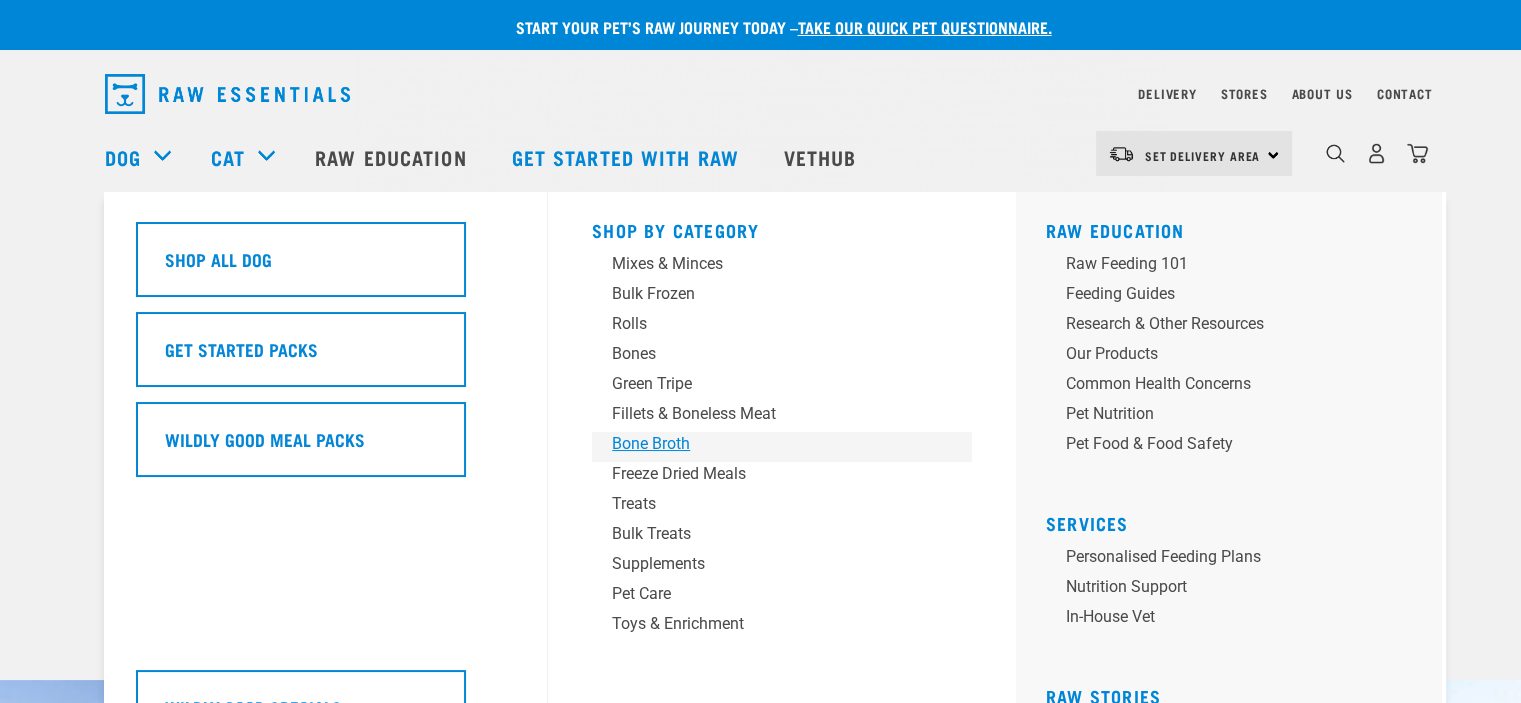 click on "Bone Broth" at bounding box center (768, 444) 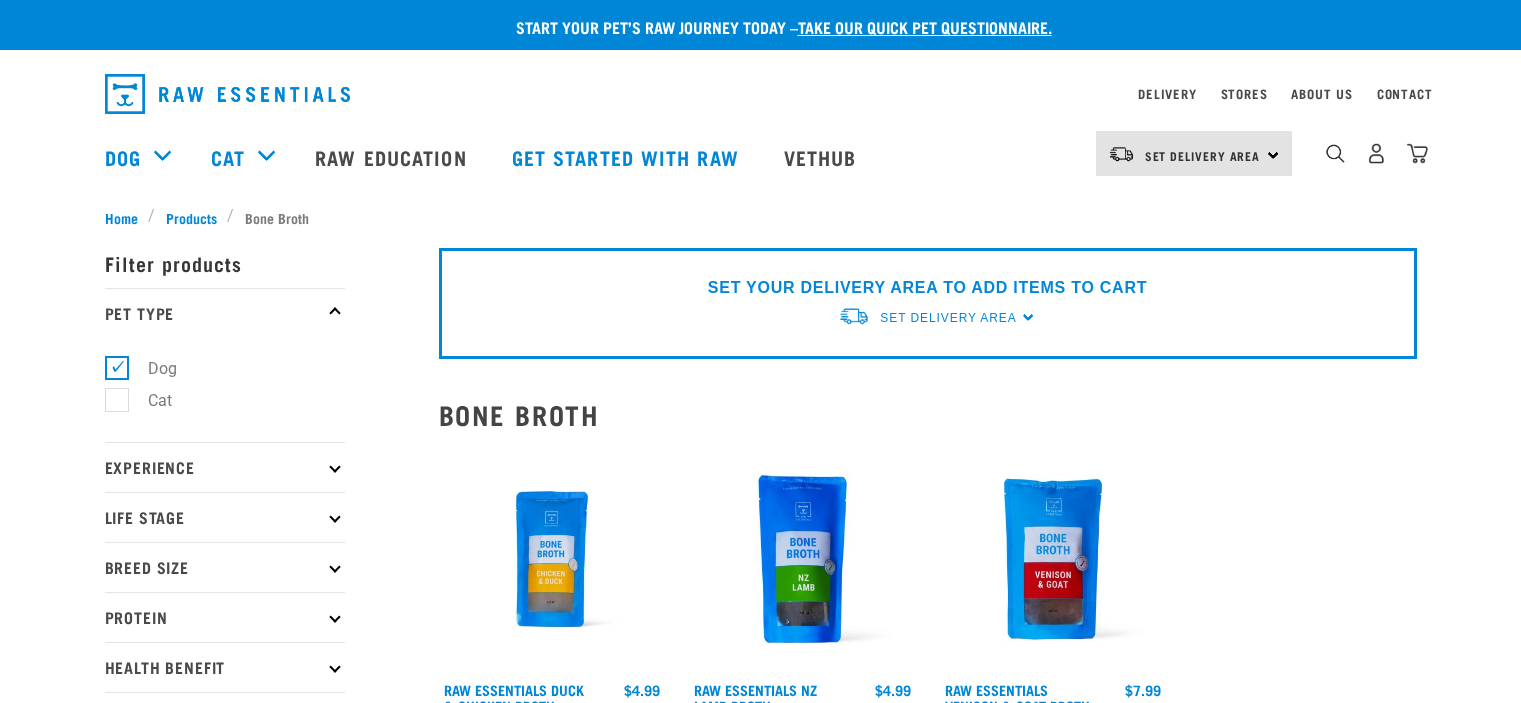 scroll, scrollTop: 0, scrollLeft: 0, axis: both 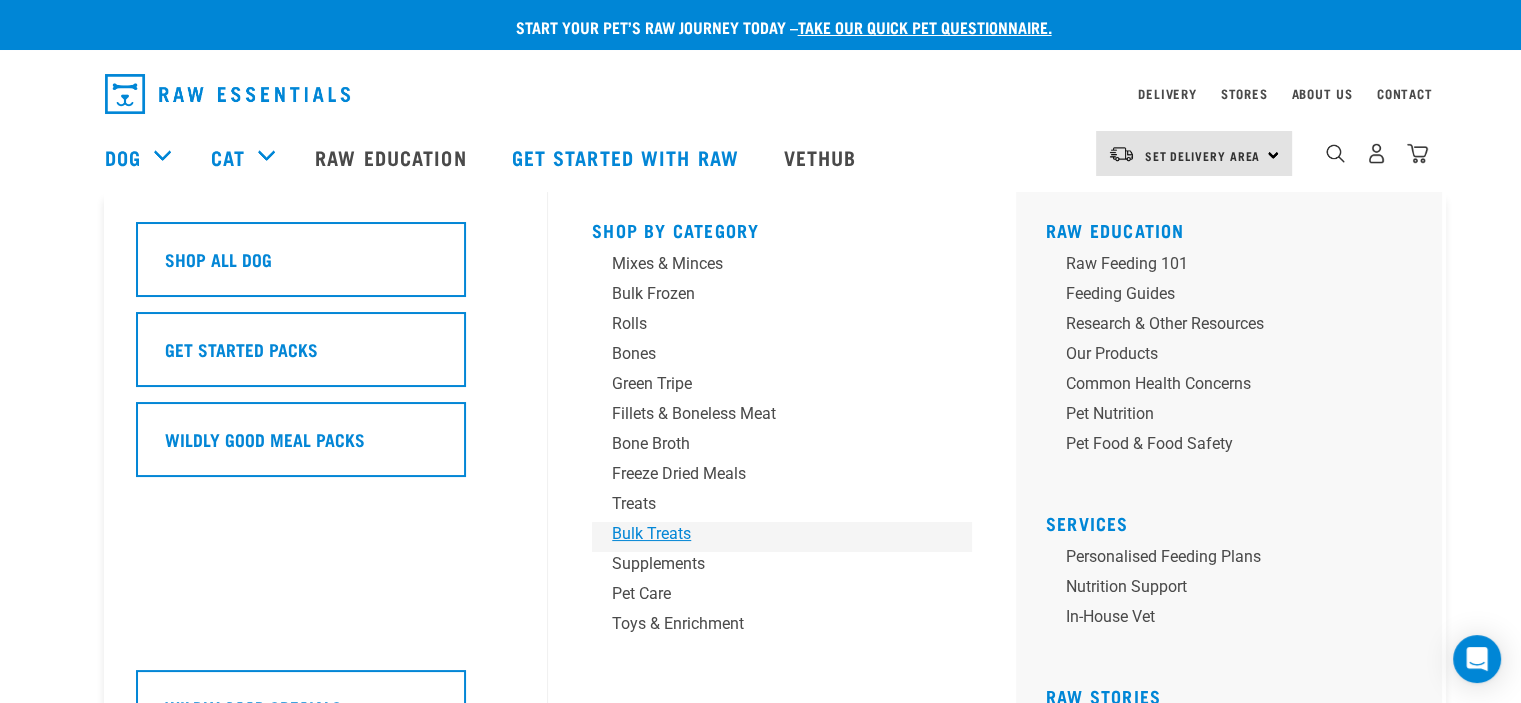 click on "Bulk Treats" at bounding box center (768, 534) 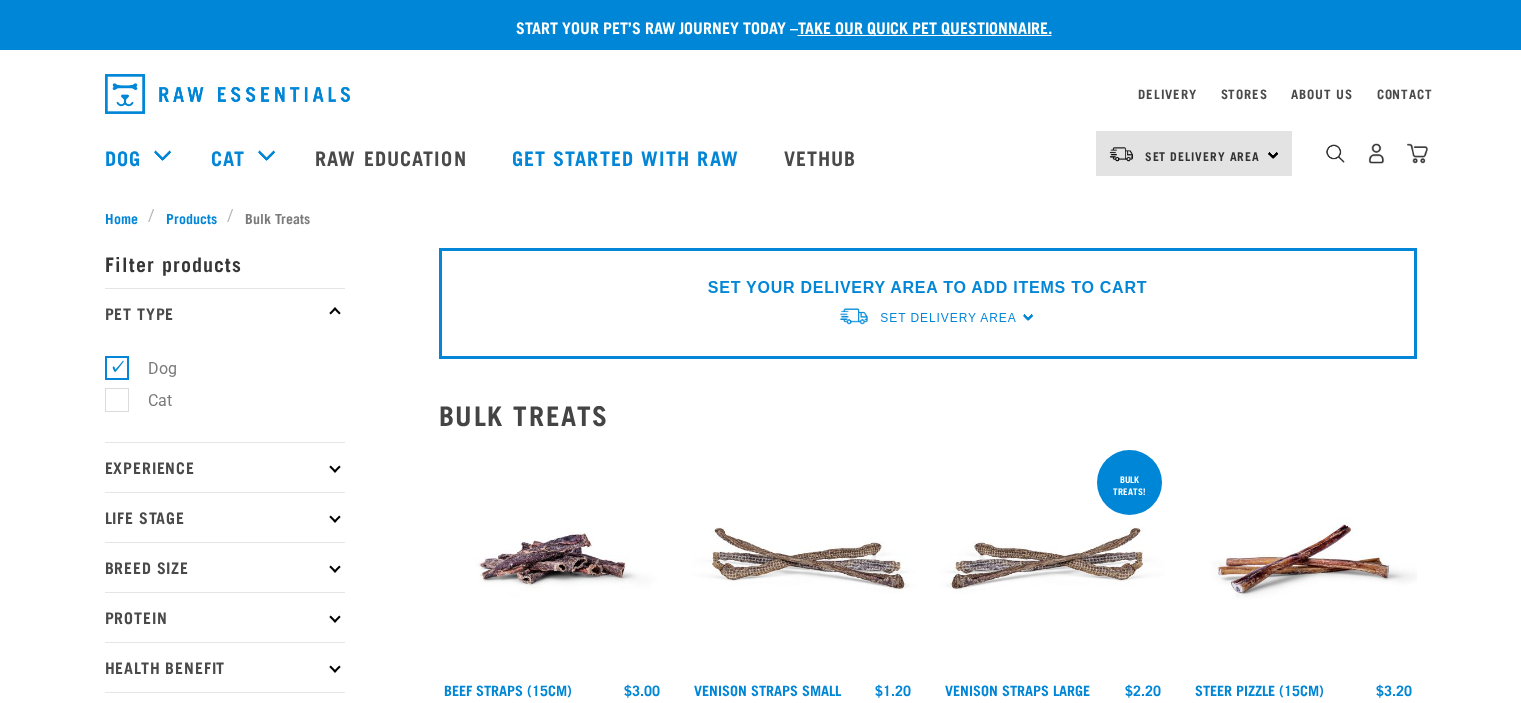 scroll, scrollTop: 0, scrollLeft: 0, axis: both 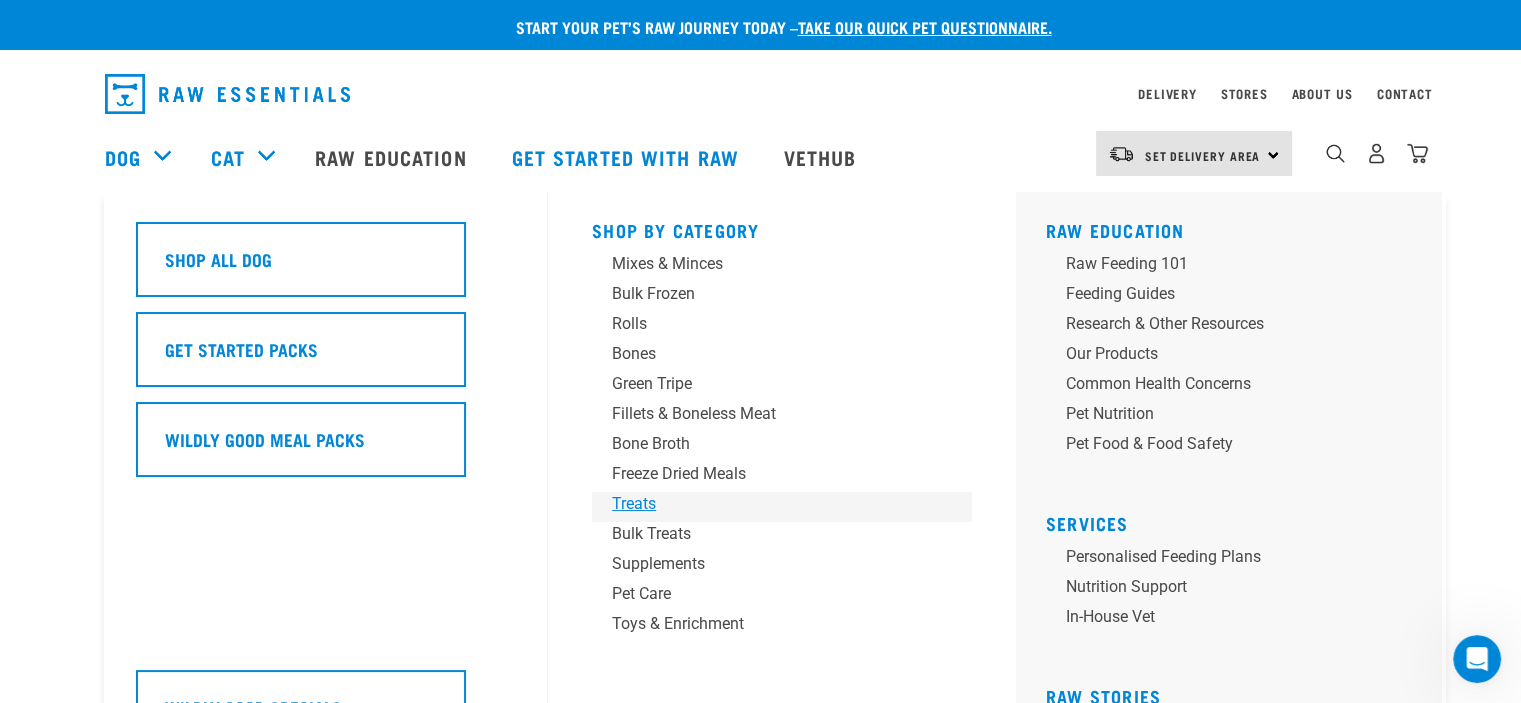 click on "Treats" at bounding box center [768, 504] 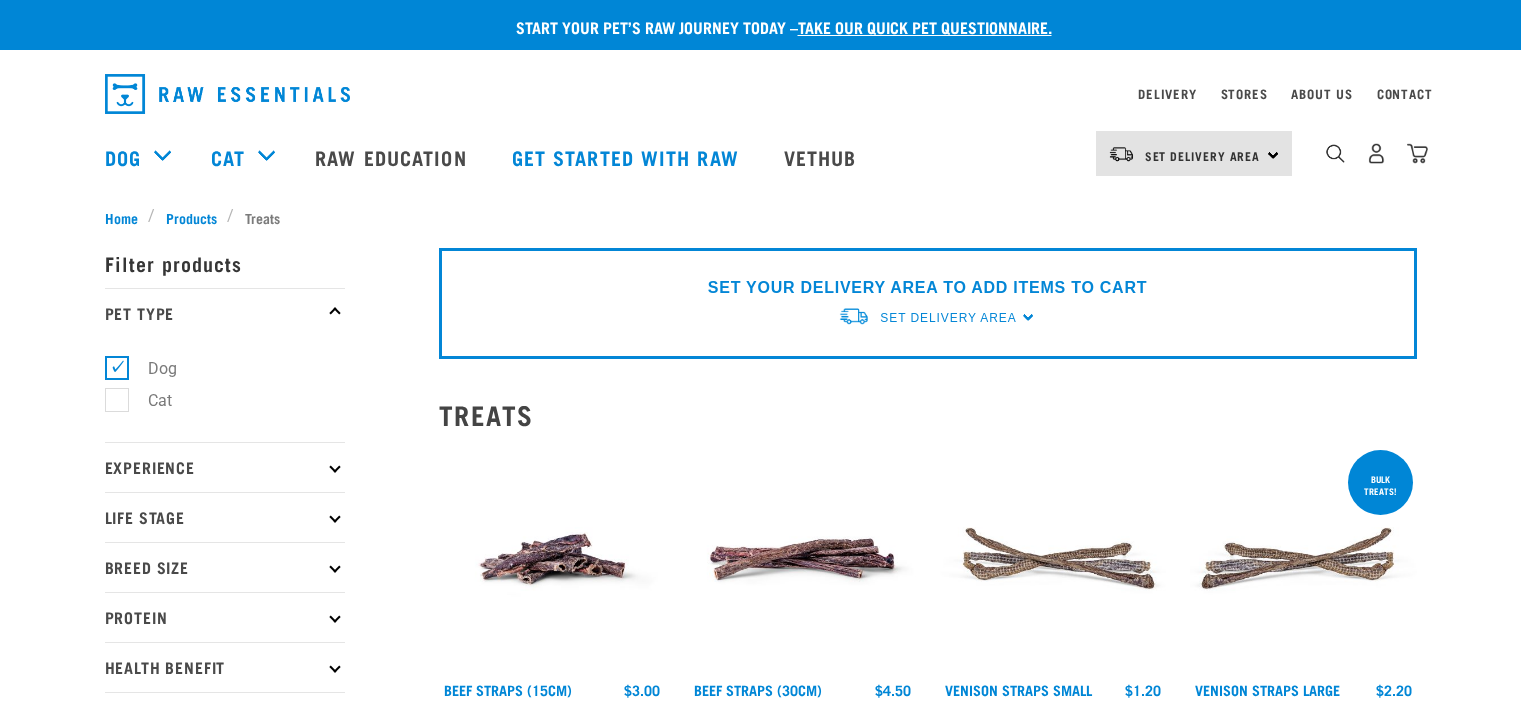 scroll, scrollTop: 300, scrollLeft: 0, axis: vertical 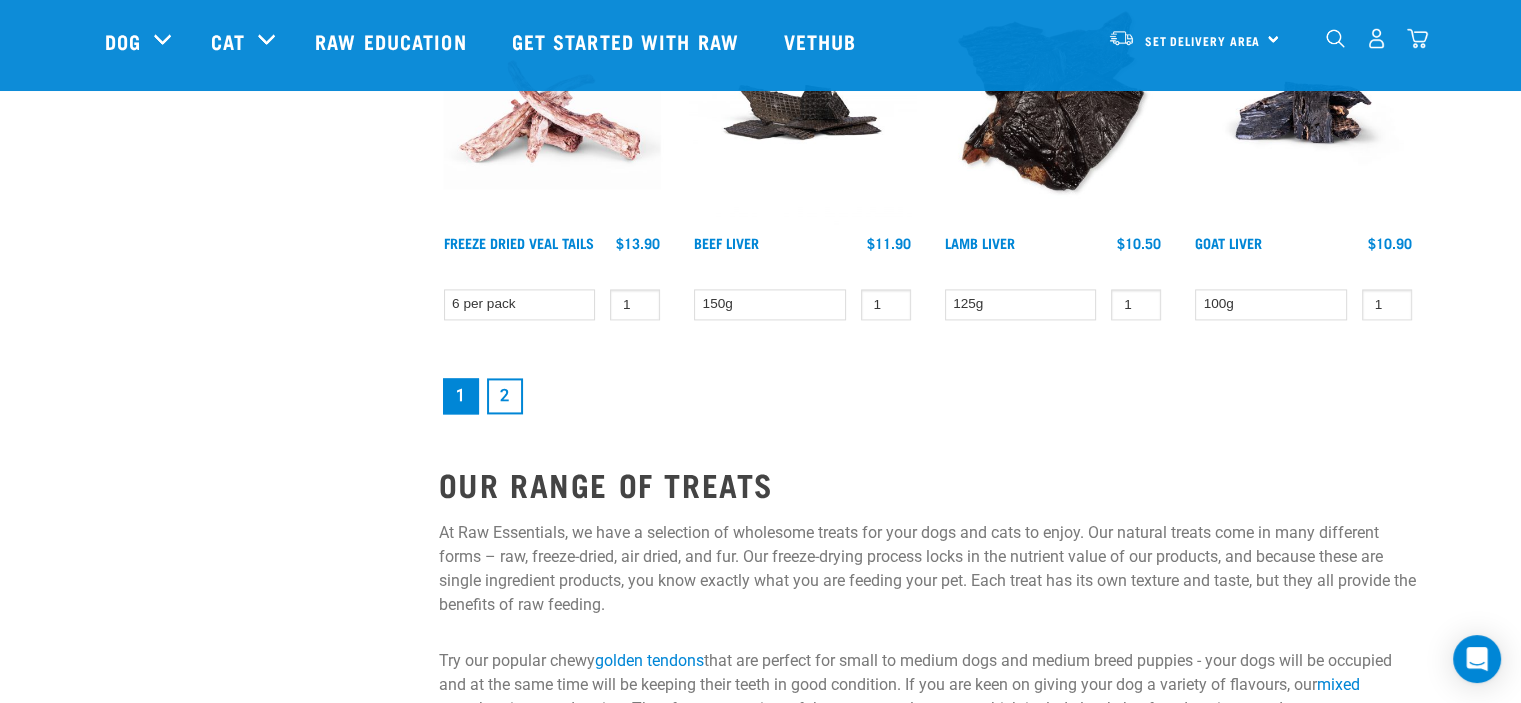 click on "2" at bounding box center [505, 396] 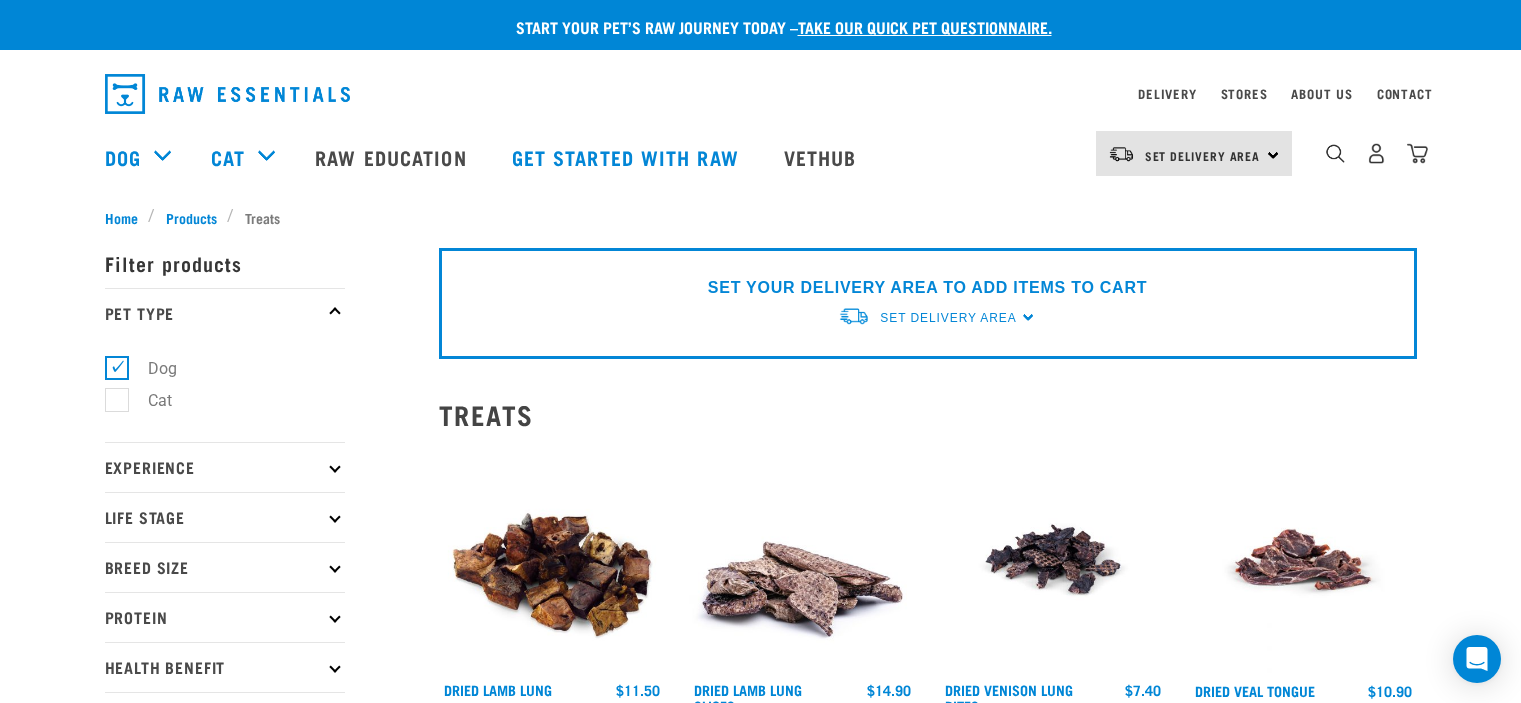 scroll, scrollTop: 0, scrollLeft: 0, axis: both 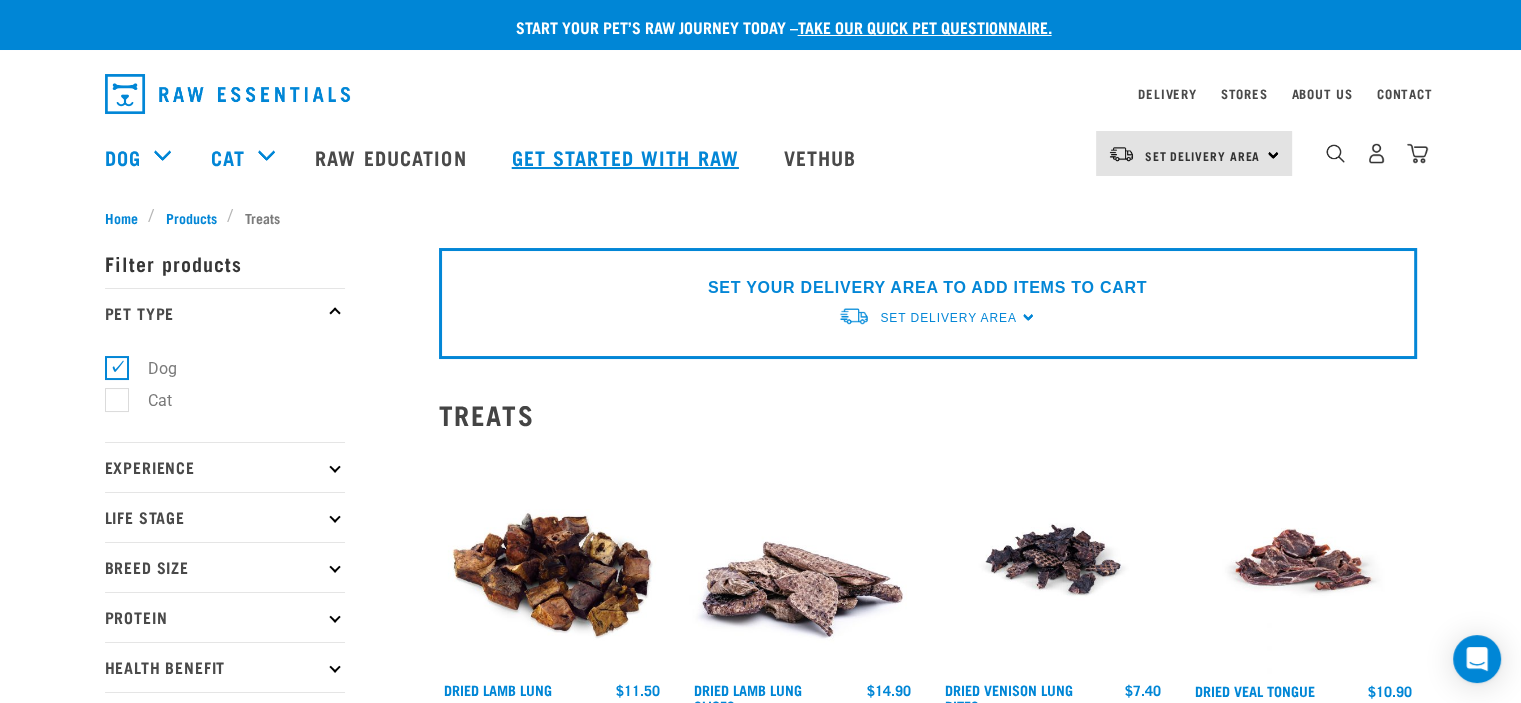click on "Get started with Raw" at bounding box center [628, 157] 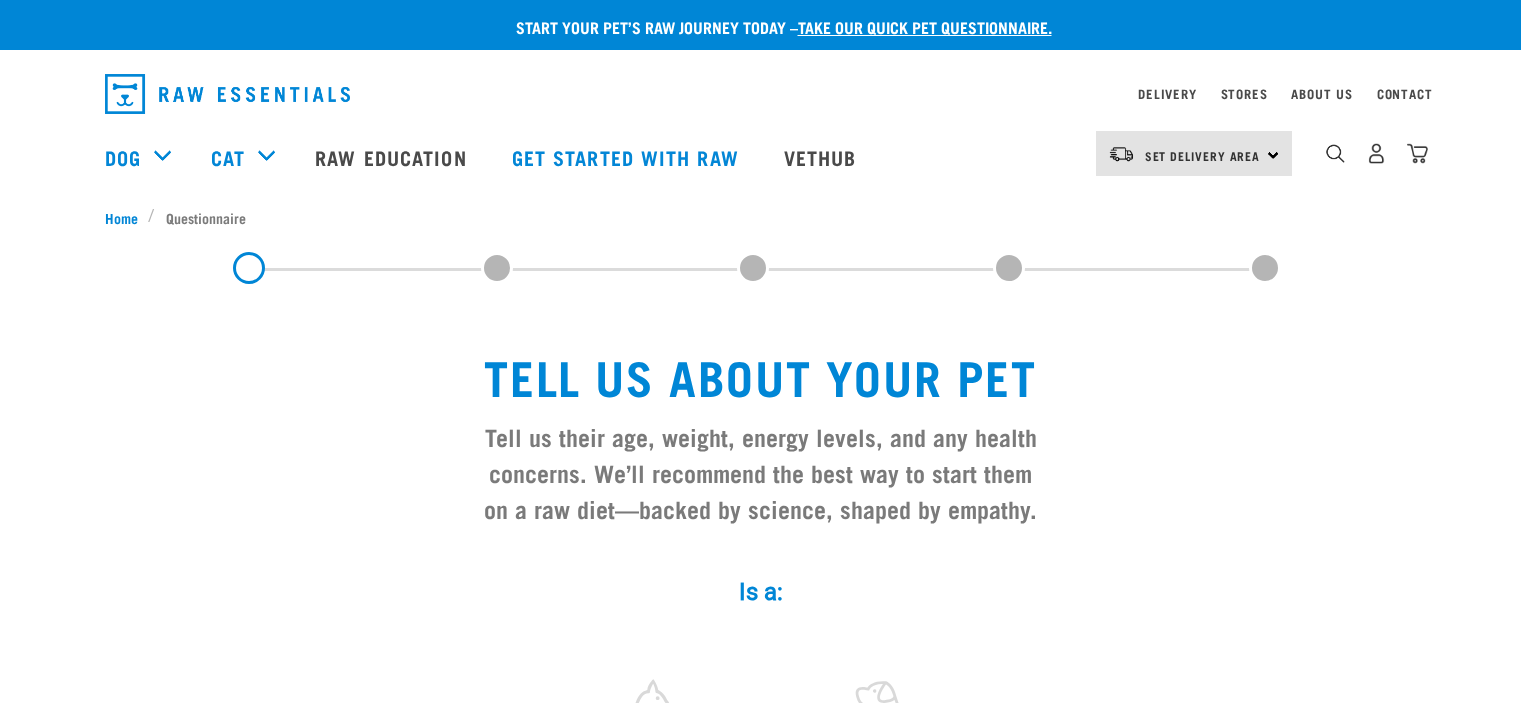 scroll, scrollTop: 0, scrollLeft: 0, axis: both 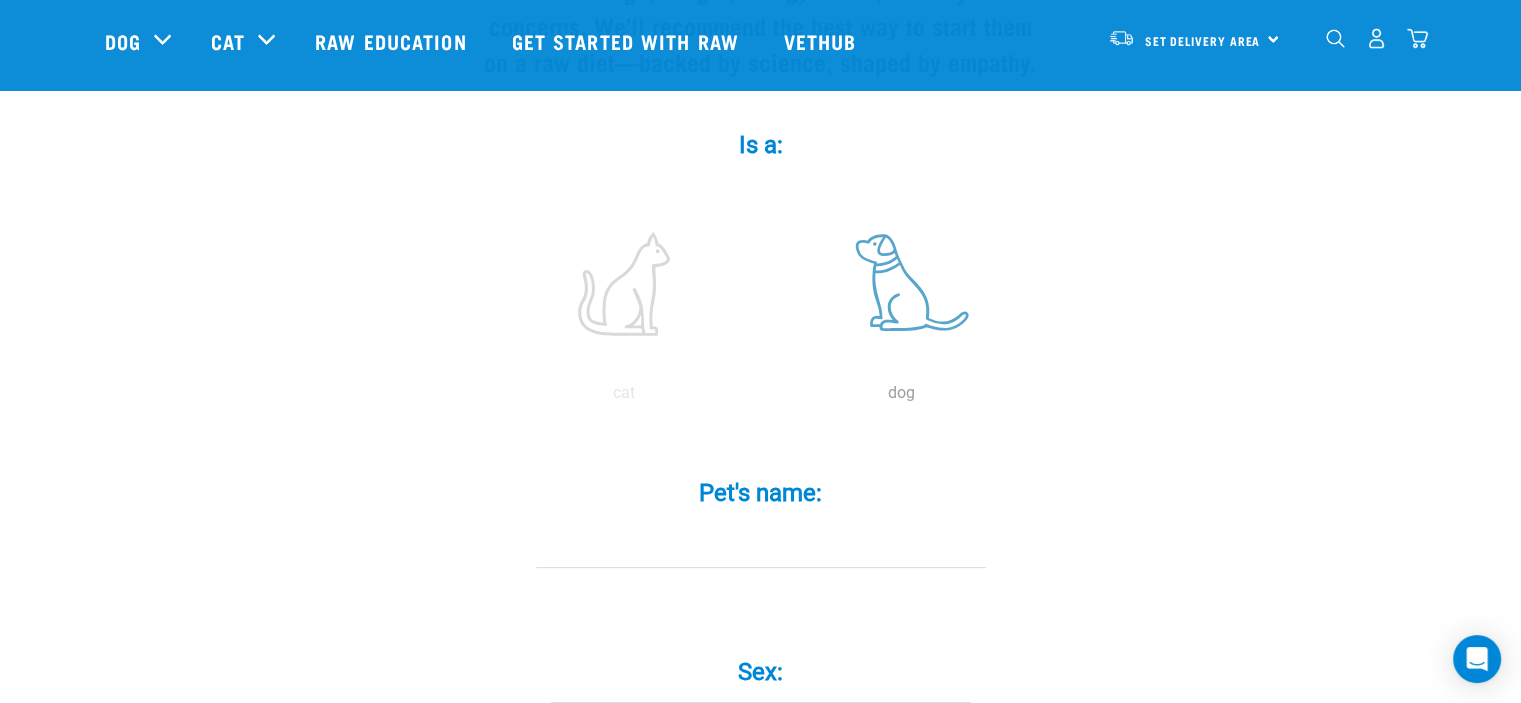 click at bounding box center (902, 284) 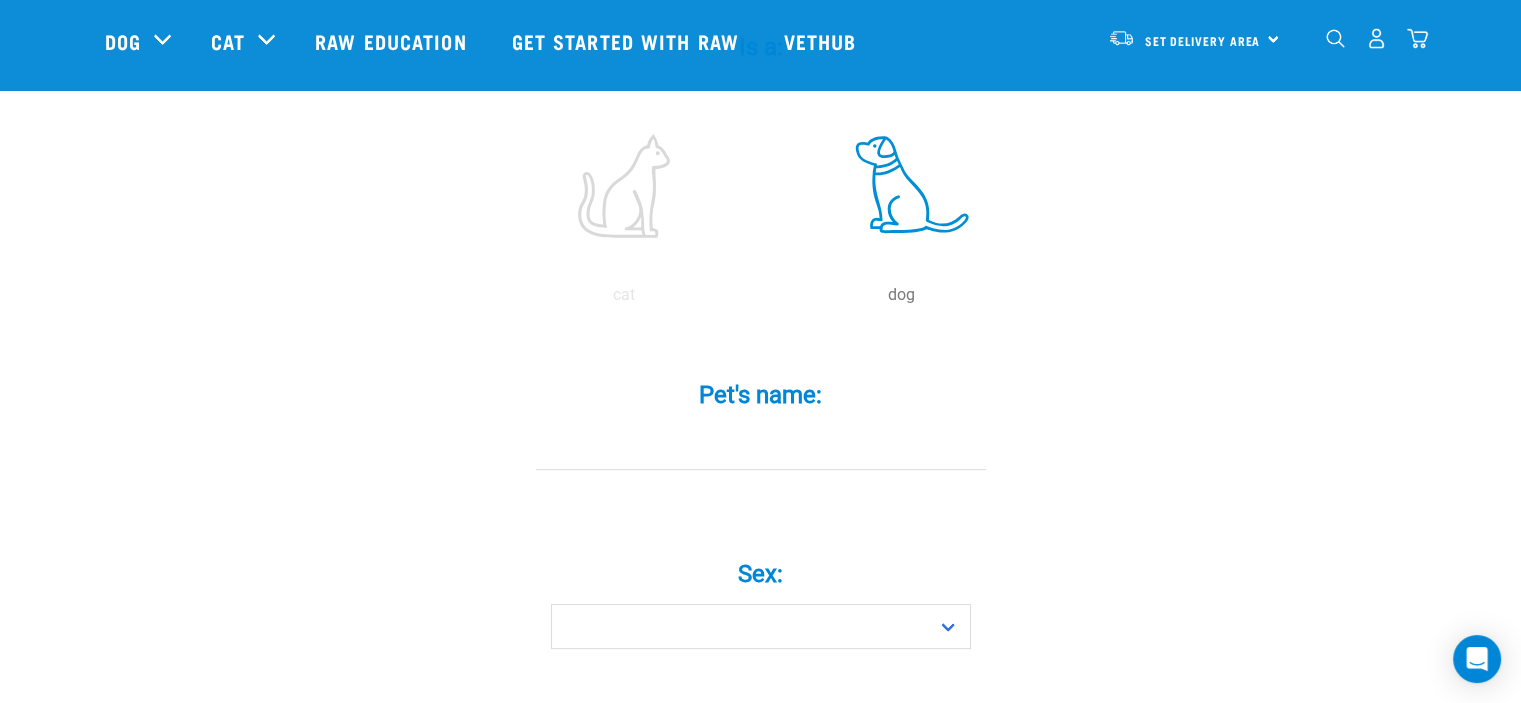 scroll, scrollTop: 500, scrollLeft: 0, axis: vertical 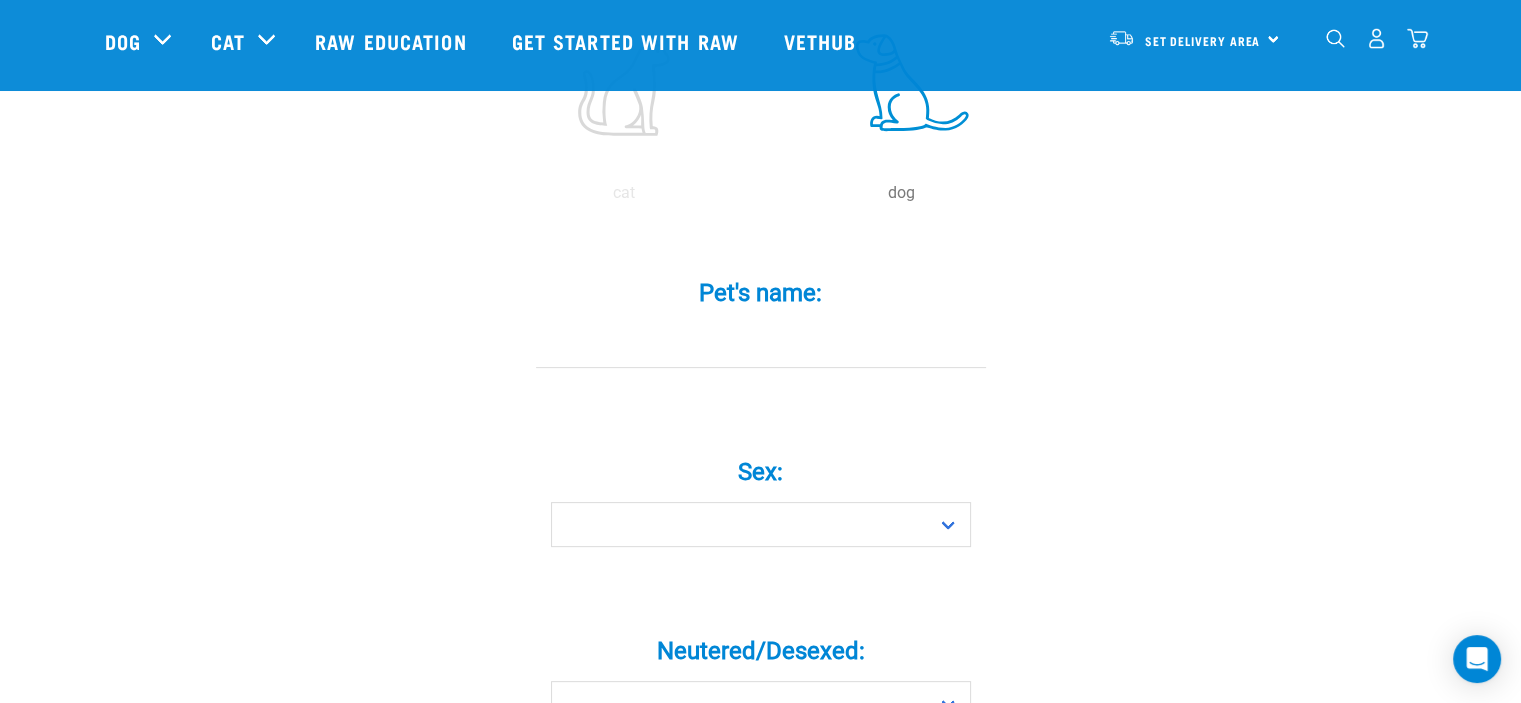 click on "Pet's name: *" at bounding box center (761, 345) 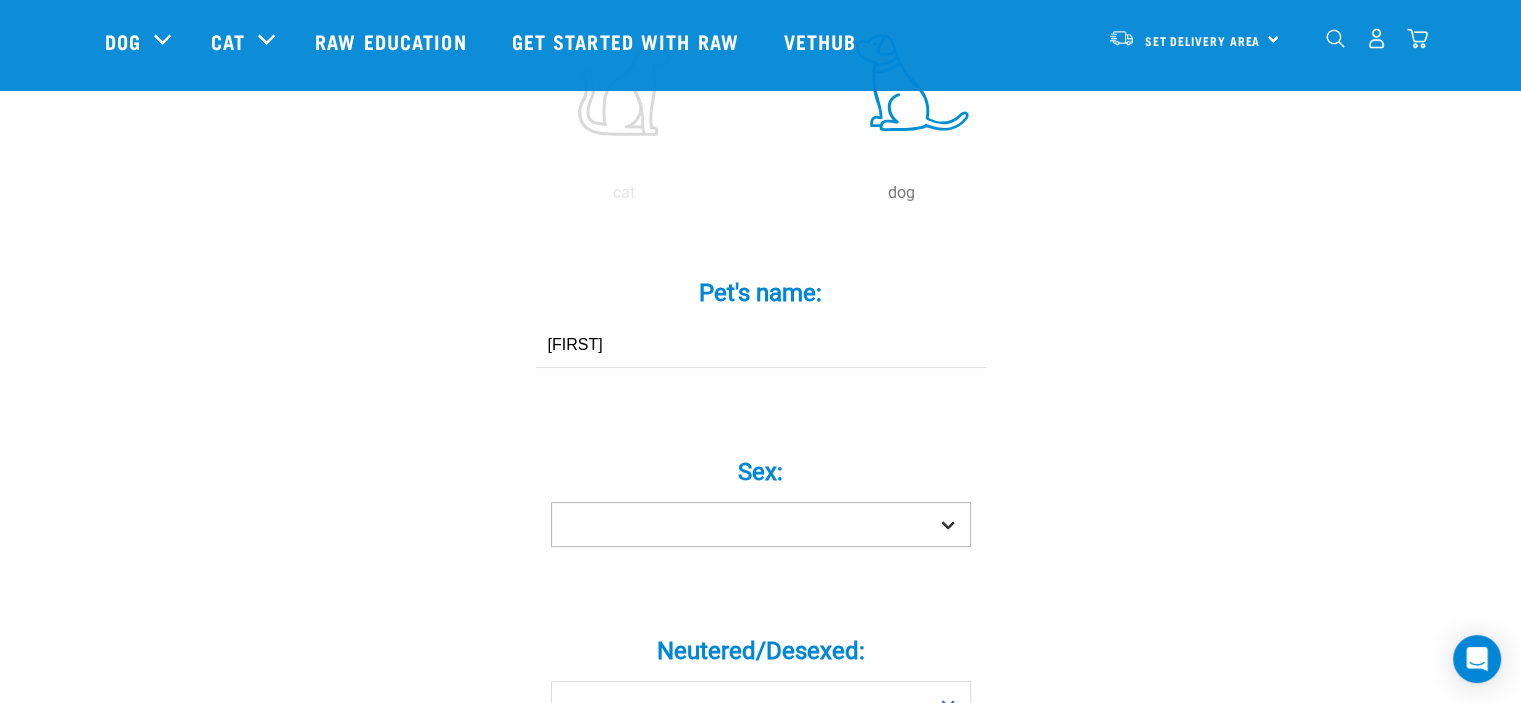 type on "Leland" 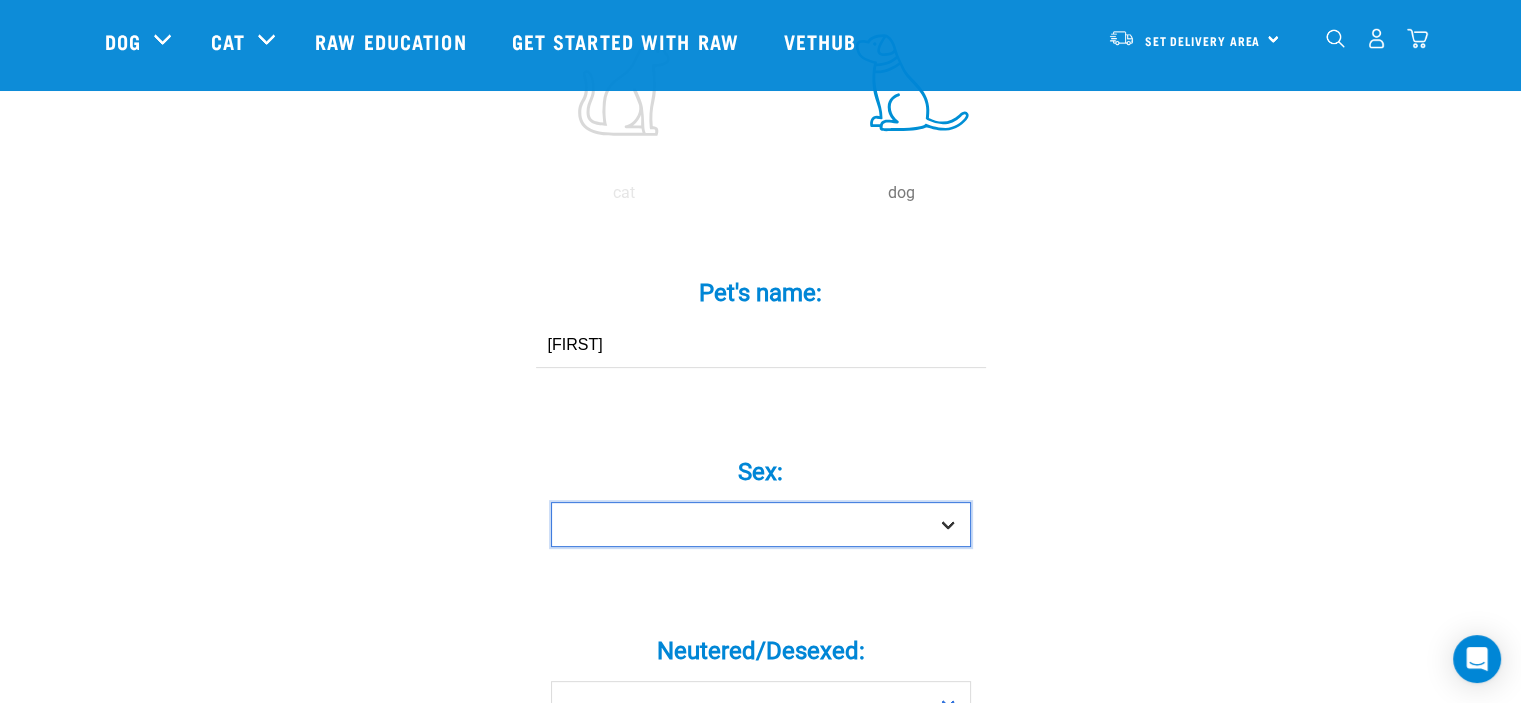 click on "Boy
Girl" at bounding box center [761, 524] 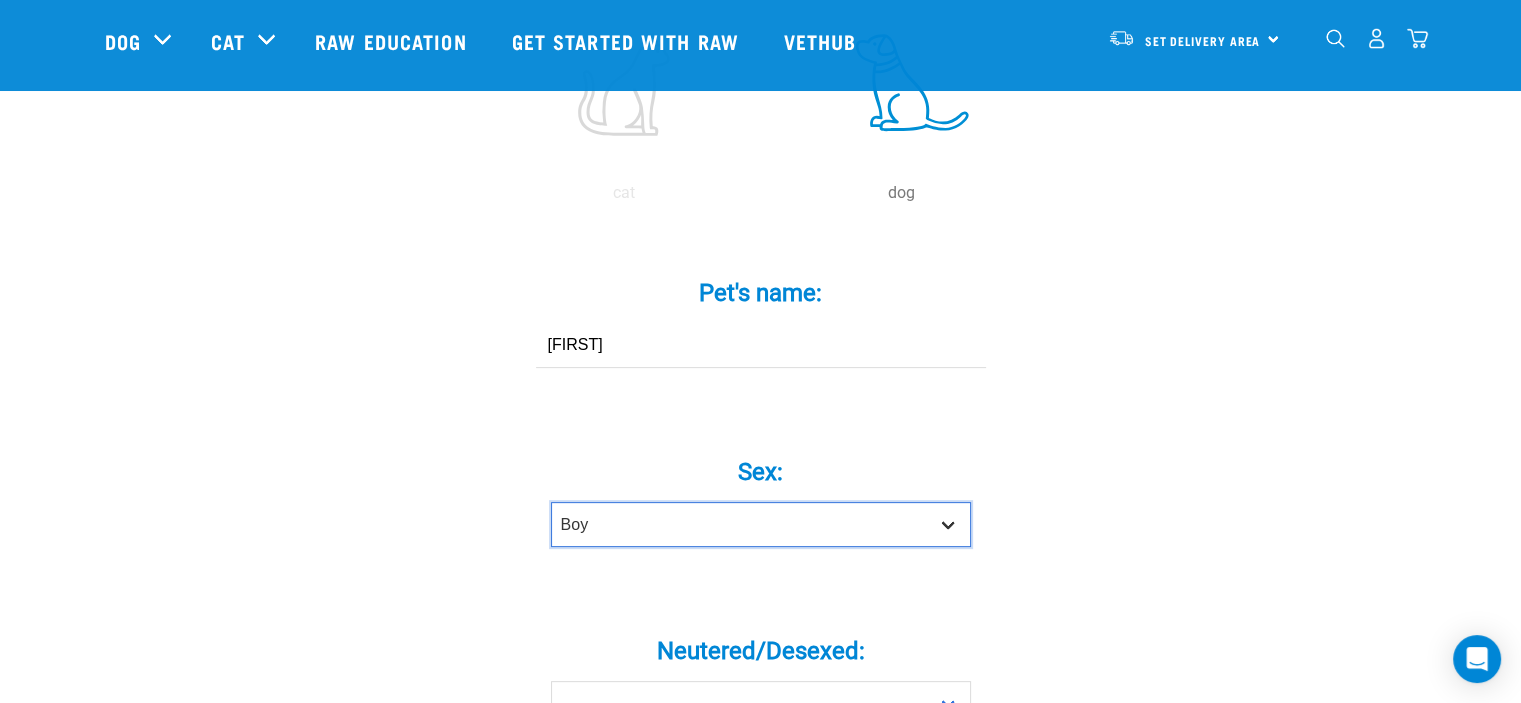 click on "Boy
Girl" at bounding box center (761, 524) 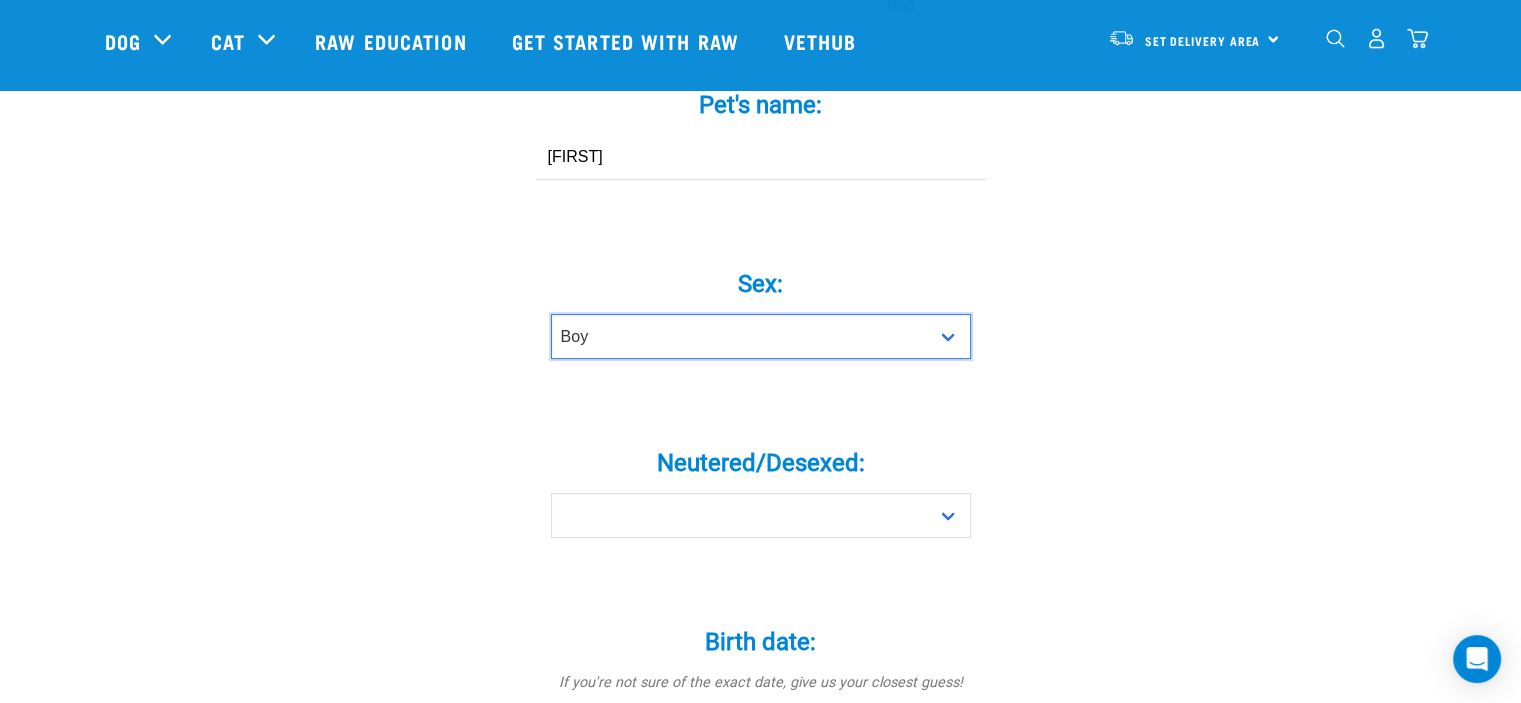 scroll, scrollTop: 900, scrollLeft: 0, axis: vertical 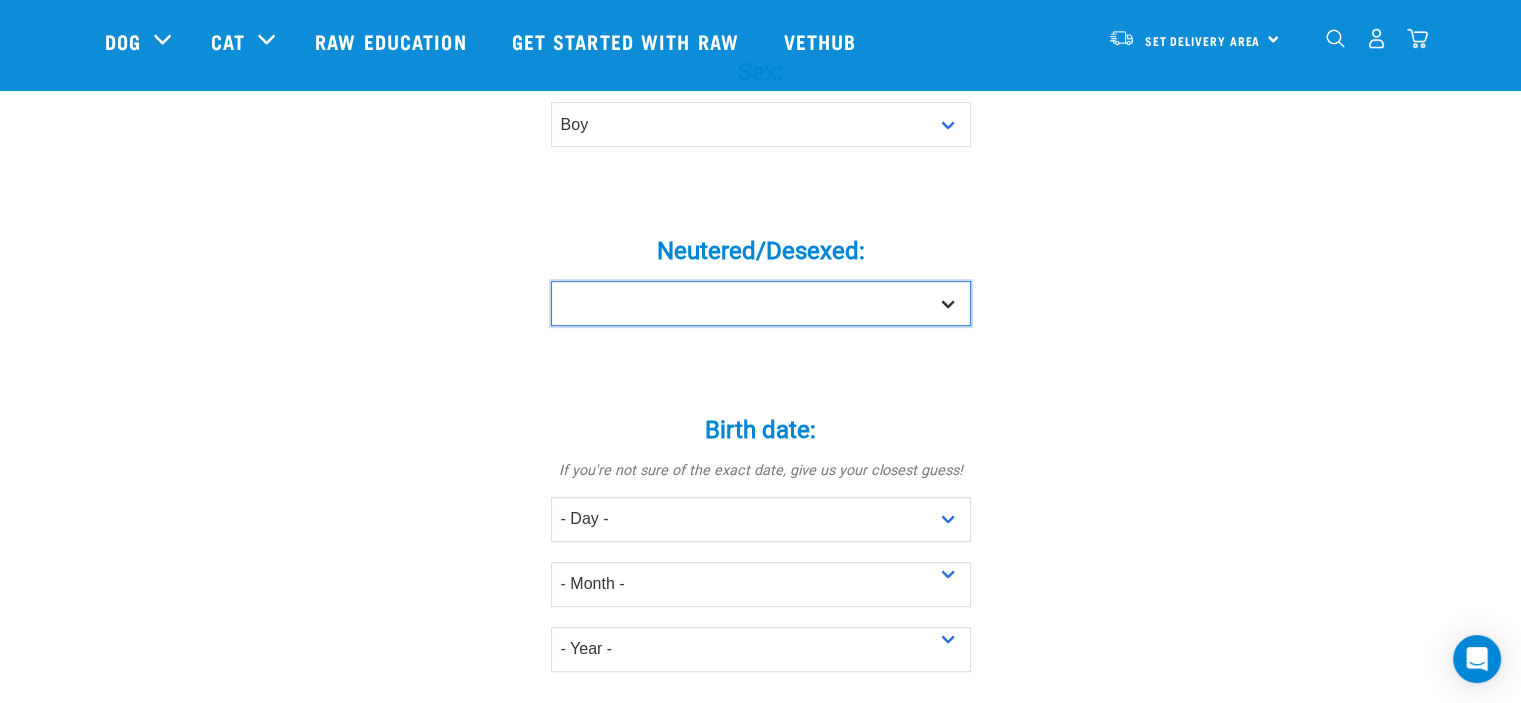 click on "Yes
No" at bounding box center [761, 303] 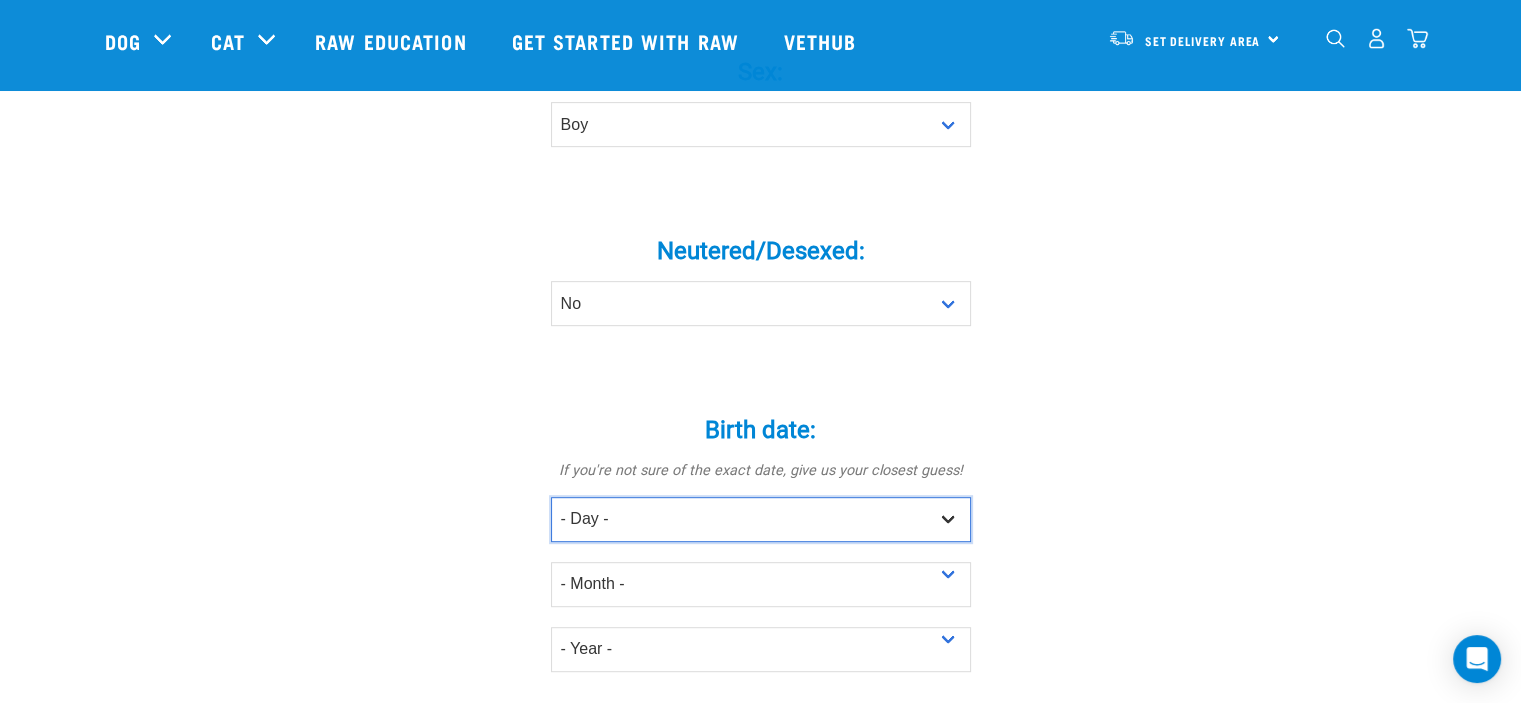 click on "- Day -
1
2
3
4
5
6
7
8
9
10 11 12 13 14 15 16 17 18 19 20 21 22 23 24 25 26 27" at bounding box center (761, 519) 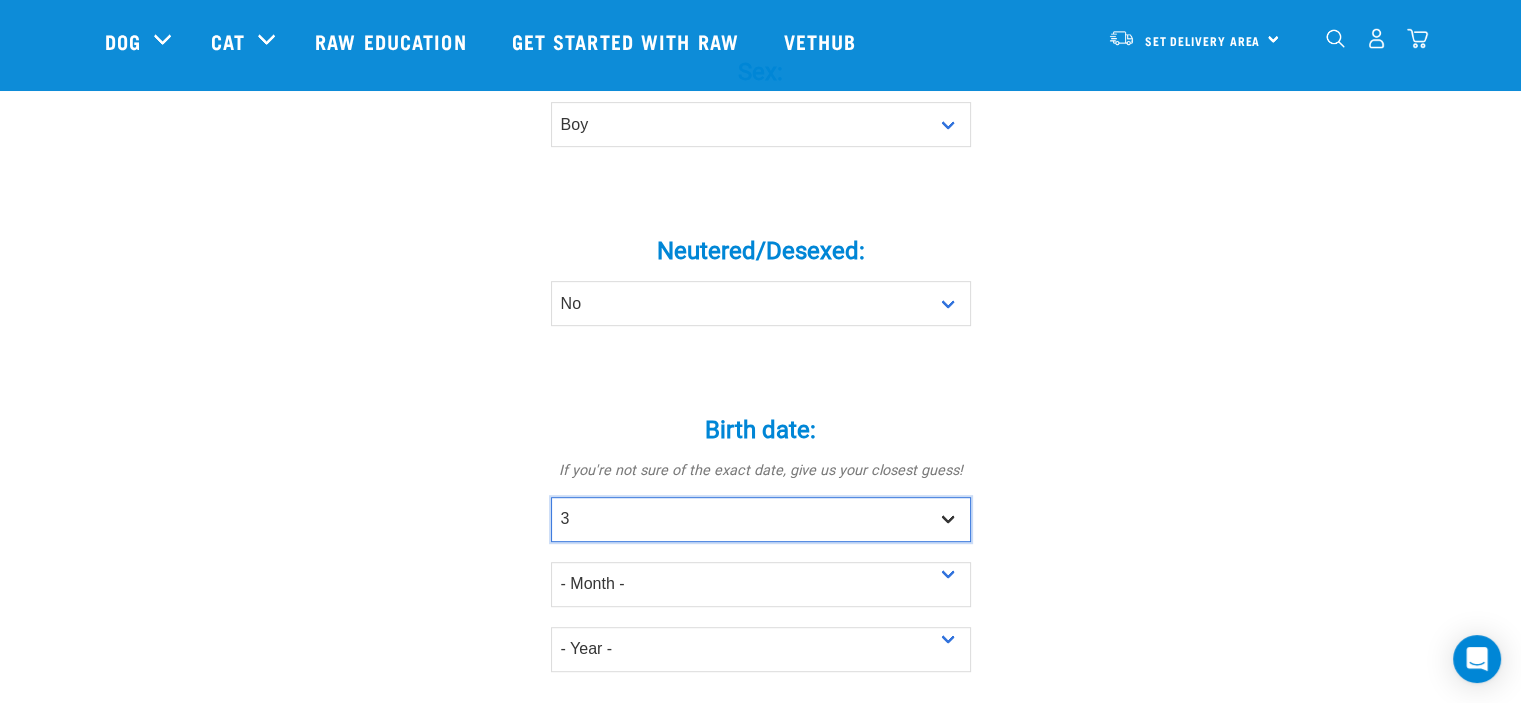 click on "- Day -
1
2
3
4
5
6
7
8
9
10 11 12 13 14 15 16 17 18 19 20 21 22 23 24 25 26 27" at bounding box center (761, 519) 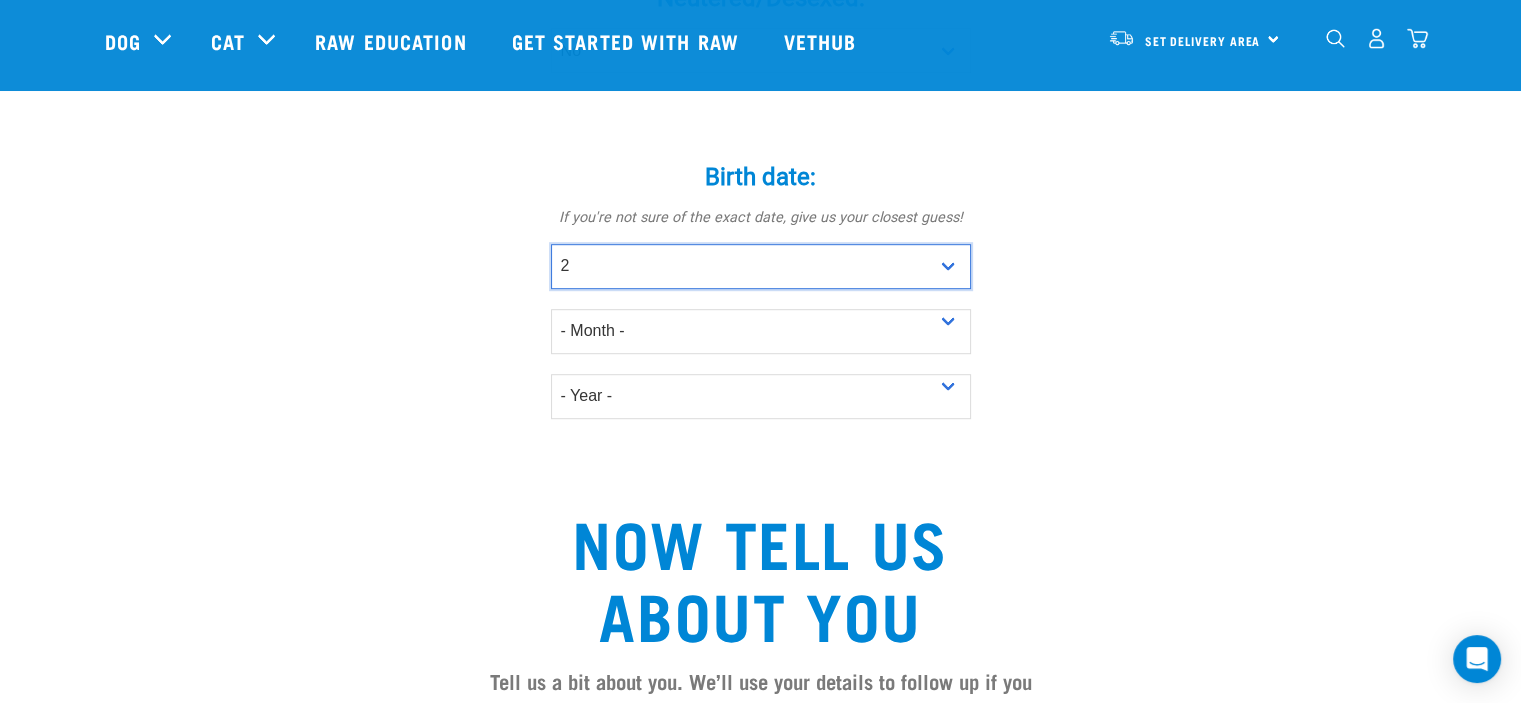 scroll, scrollTop: 1200, scrollLeft: 0, axis: vertical 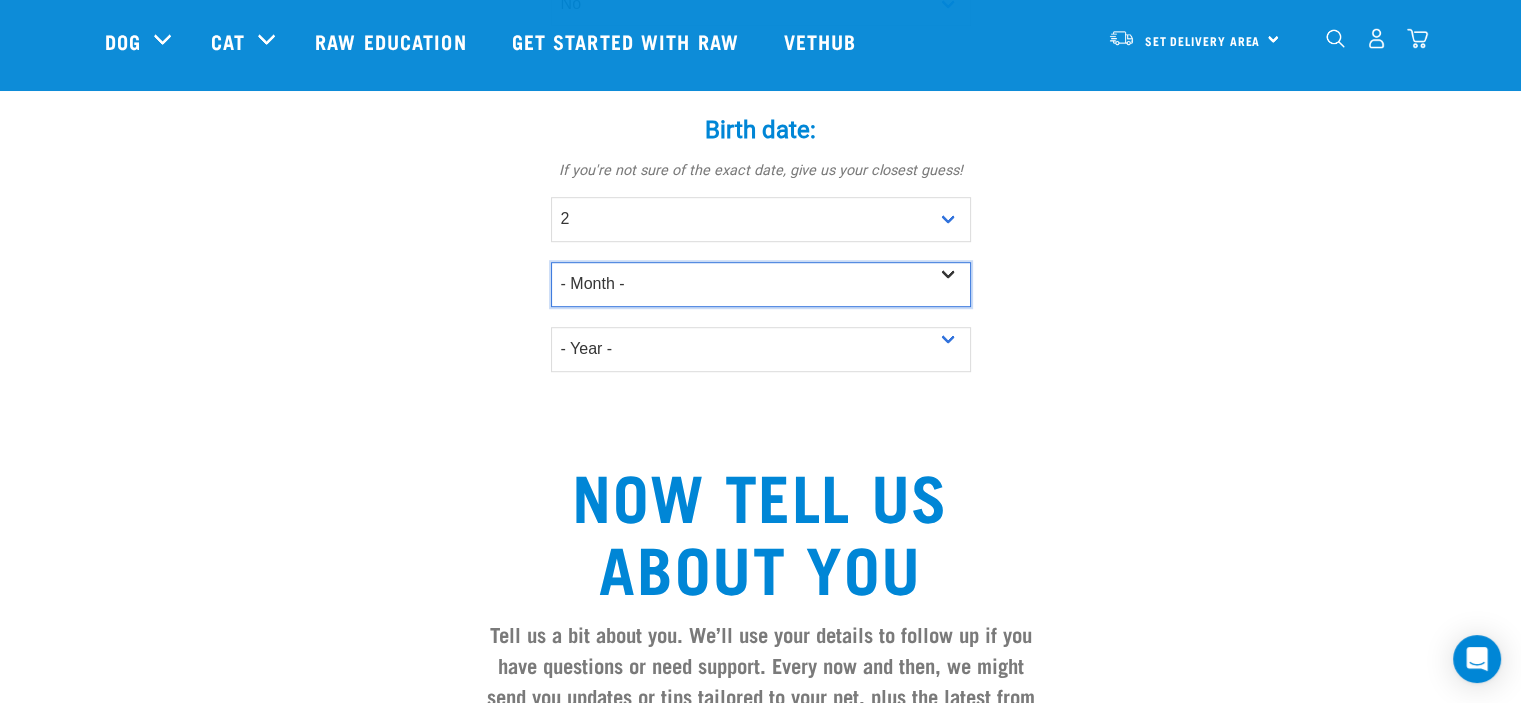click on "- Month -
January
February
March
April
May
June July August September October November December" at bounding box center (761, 284) 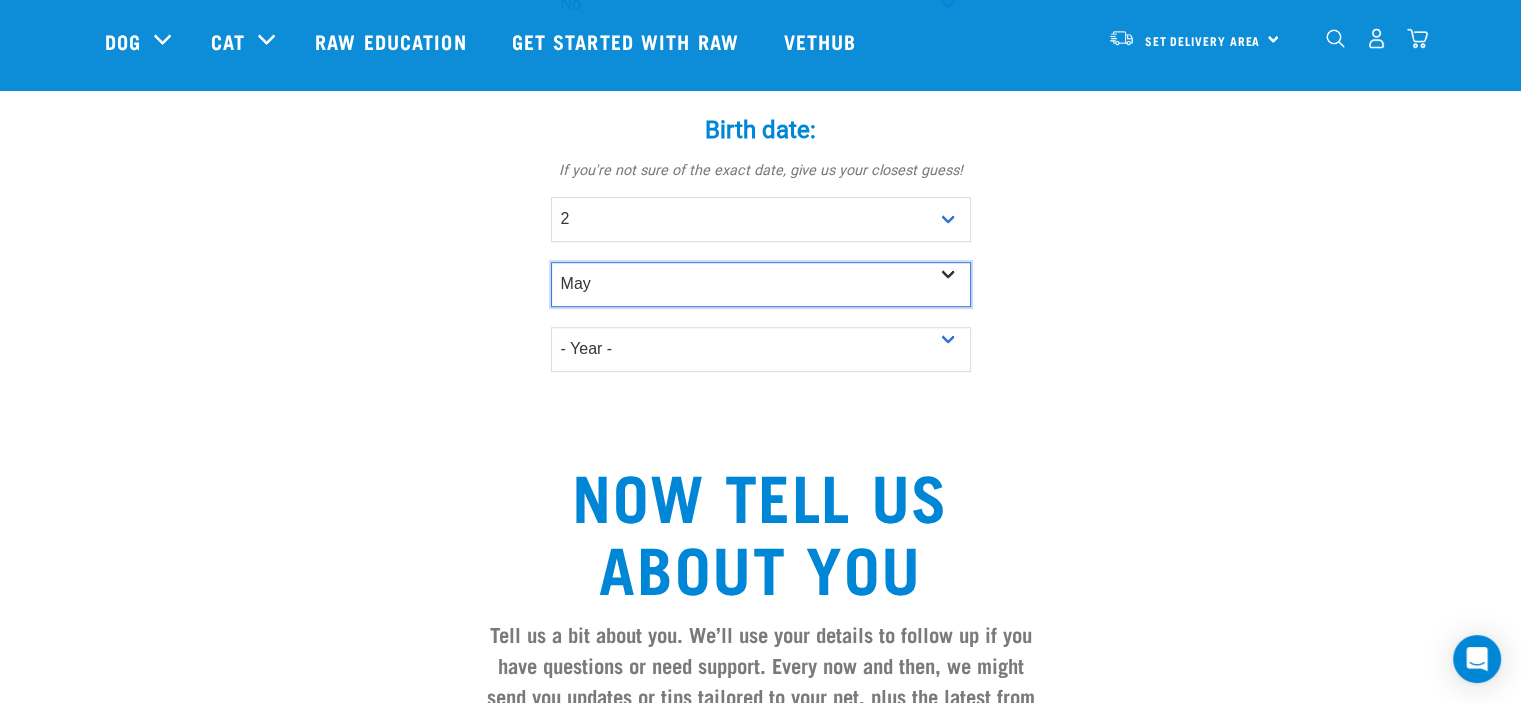 click on "- Month -
January
February
March
April
May
June July August September October November December" at bounding box center (761, 284) 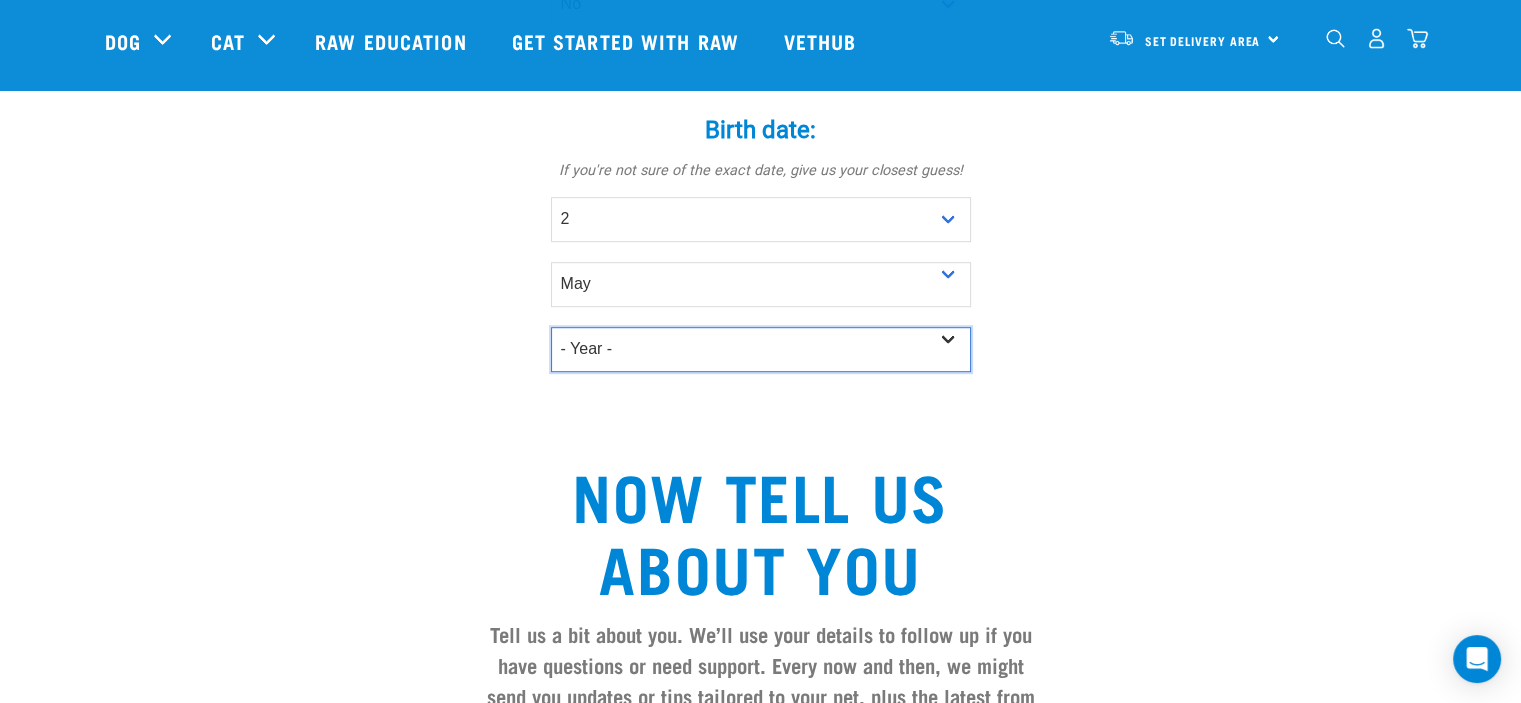 click on "- Year -
2025
2024
2023
2022
2021
2020
2019 2018 2017 2016 2015 2014 2013" at bounding box center (761, 349) 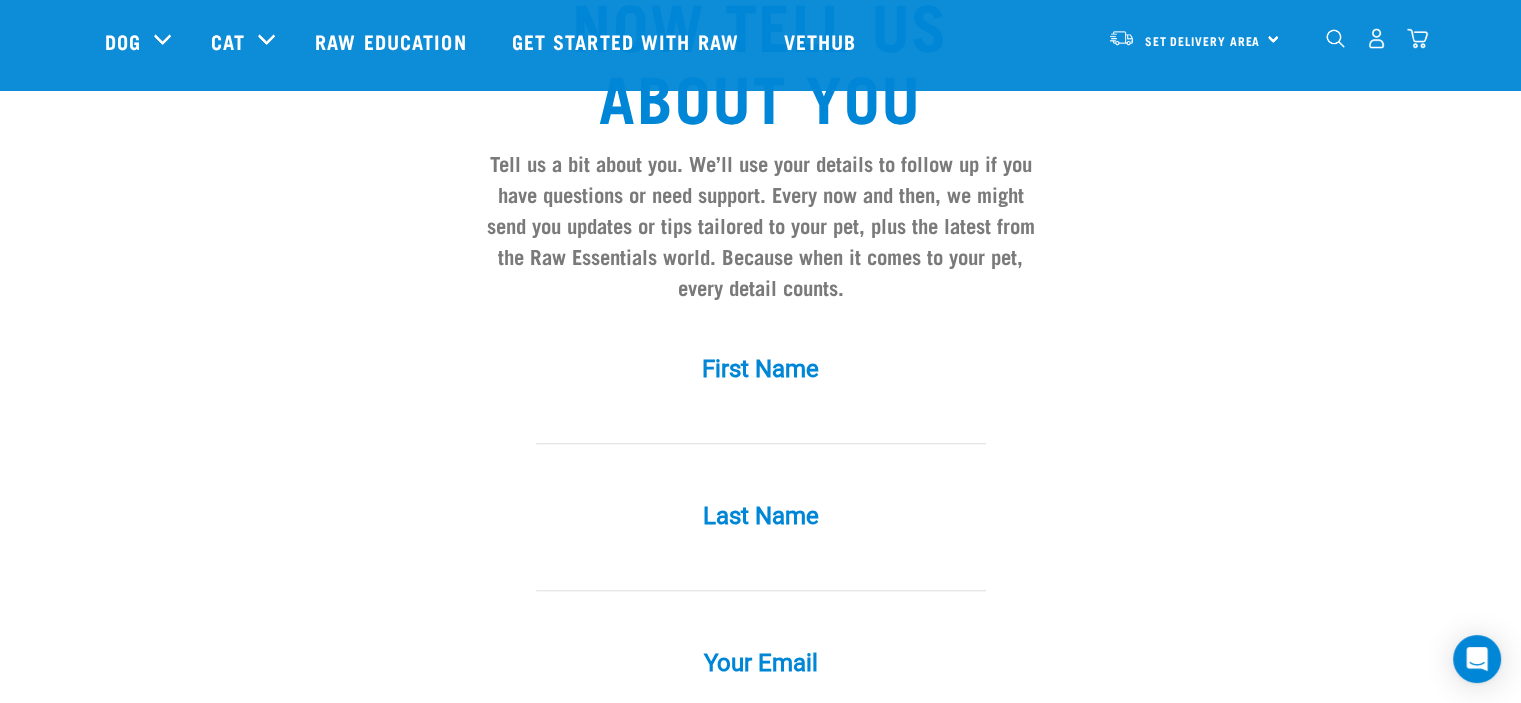scroll, scrollTop: 1700, scrollLeft: 0, axis: vertical 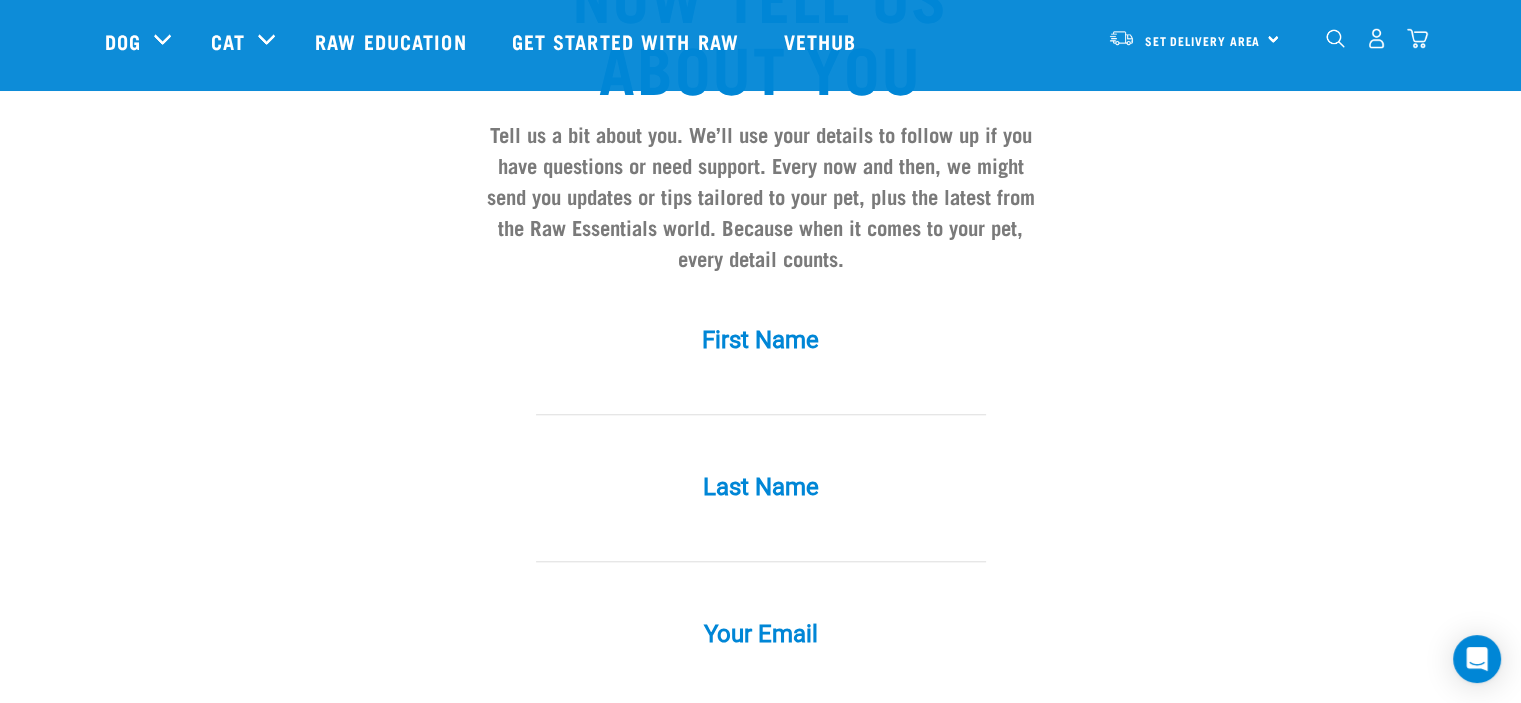 click on "First Name *" at bounding box center [761, 356] 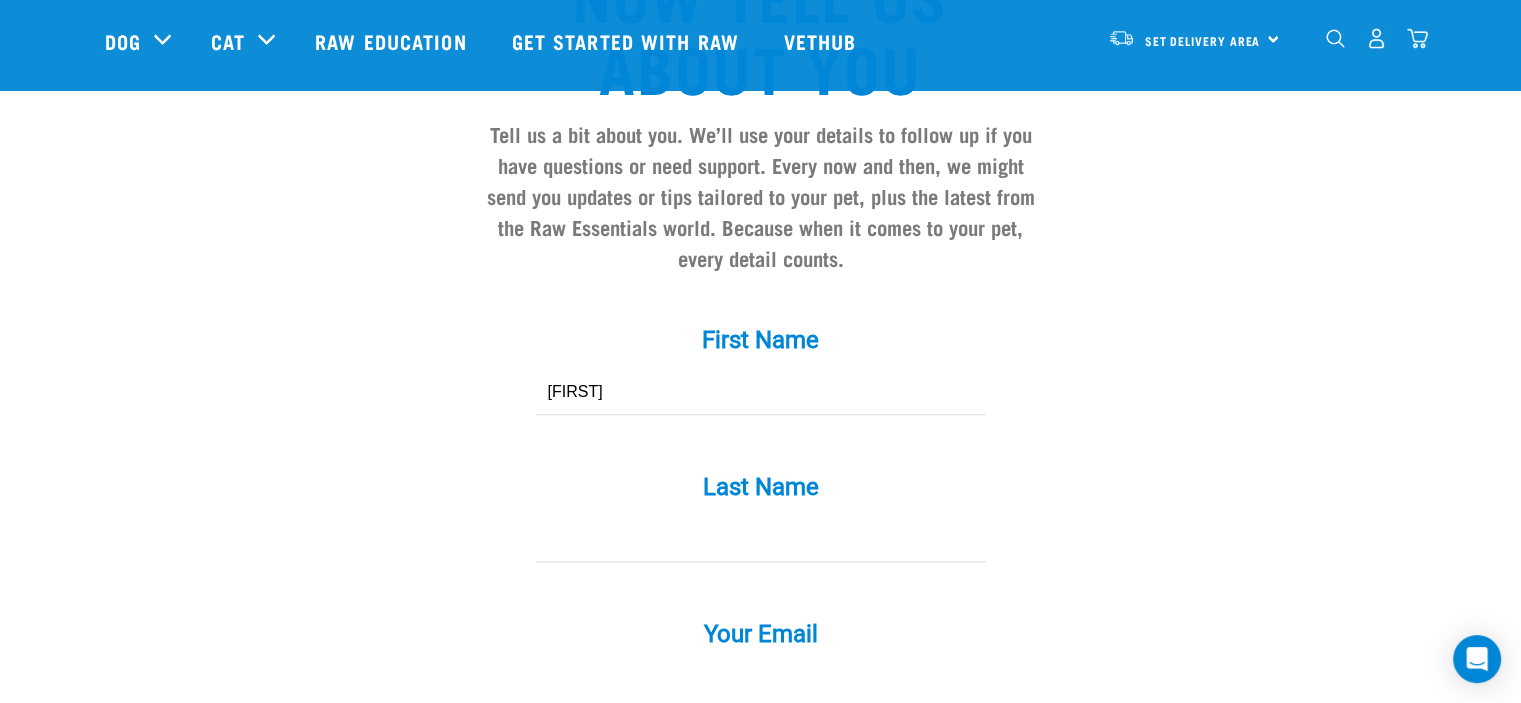 type on "Kelly" 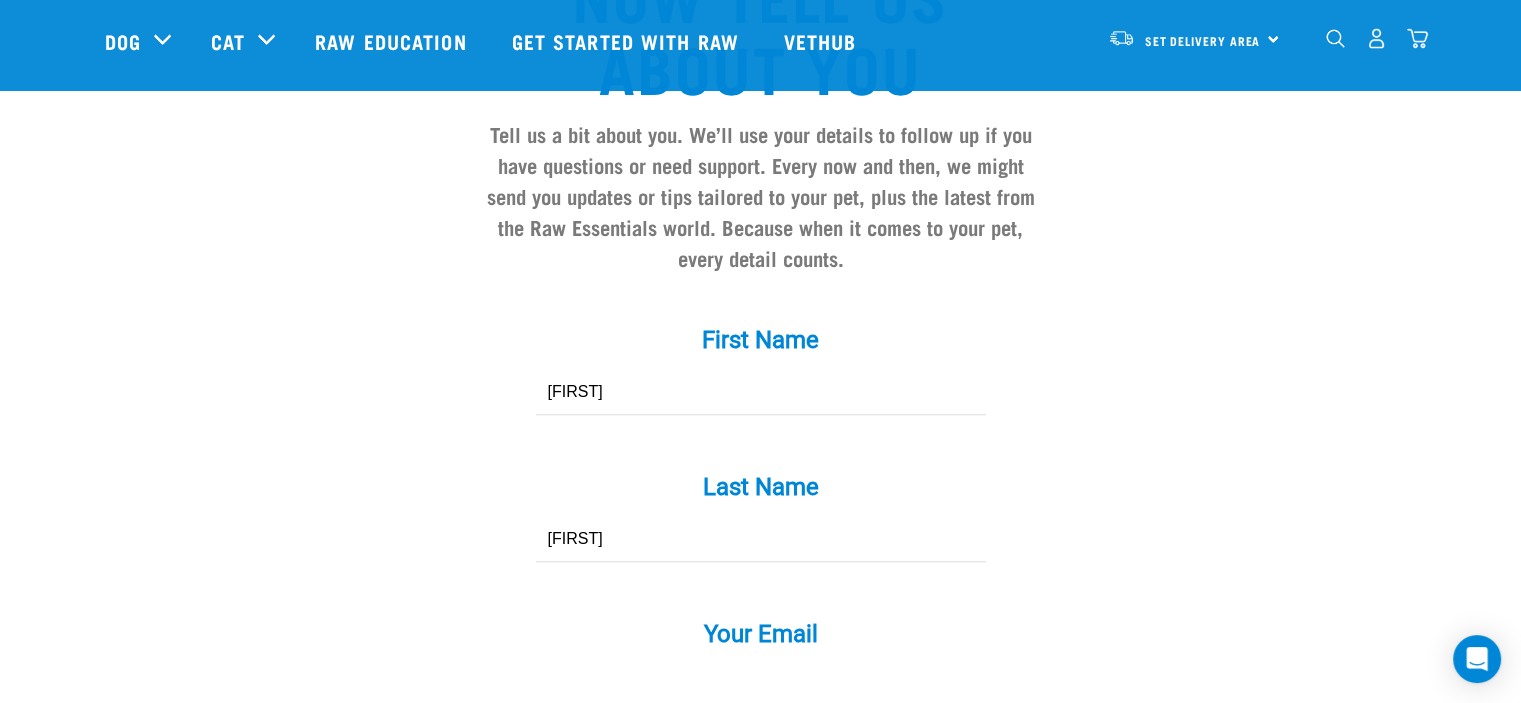 type on "Pierce" 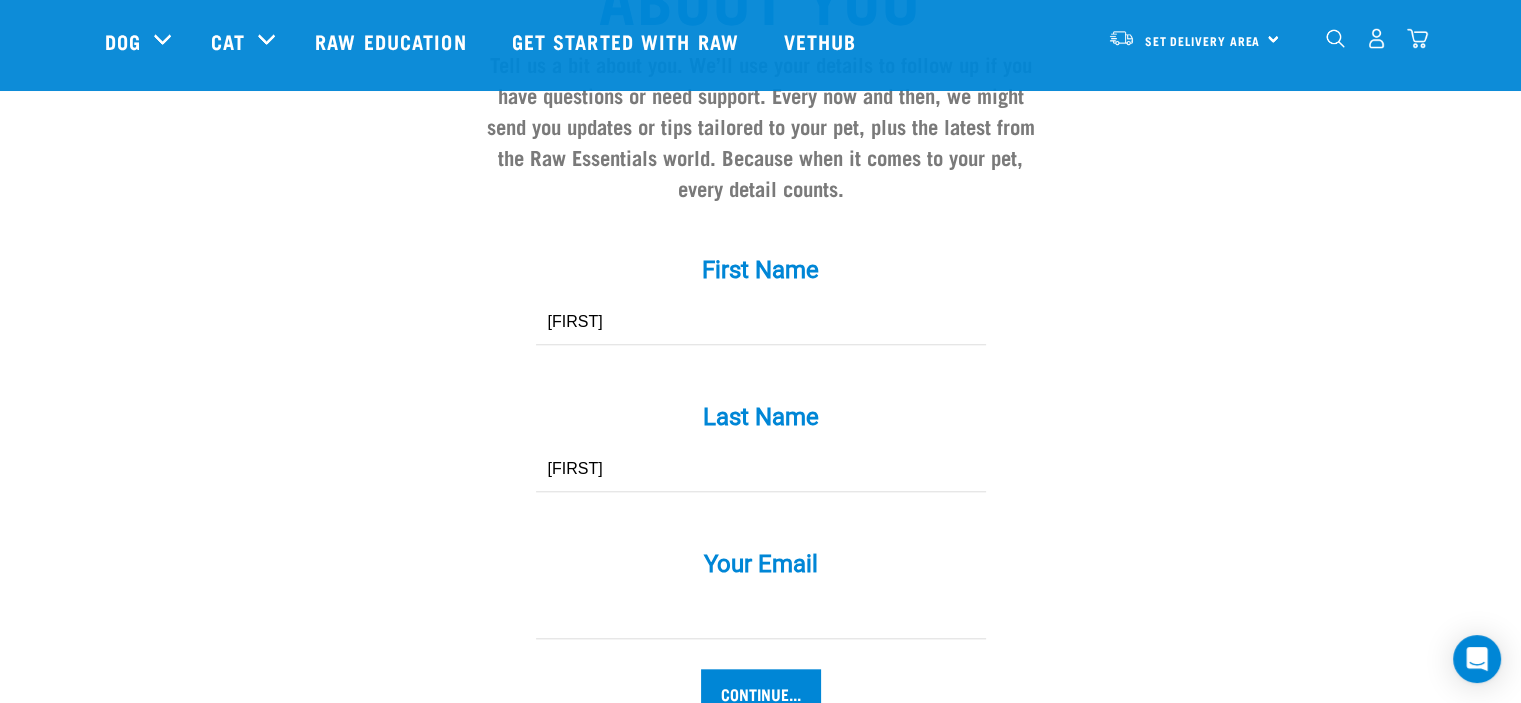 scroll, scrollTop: 1805, scrollLeft: 0, axis: vertical 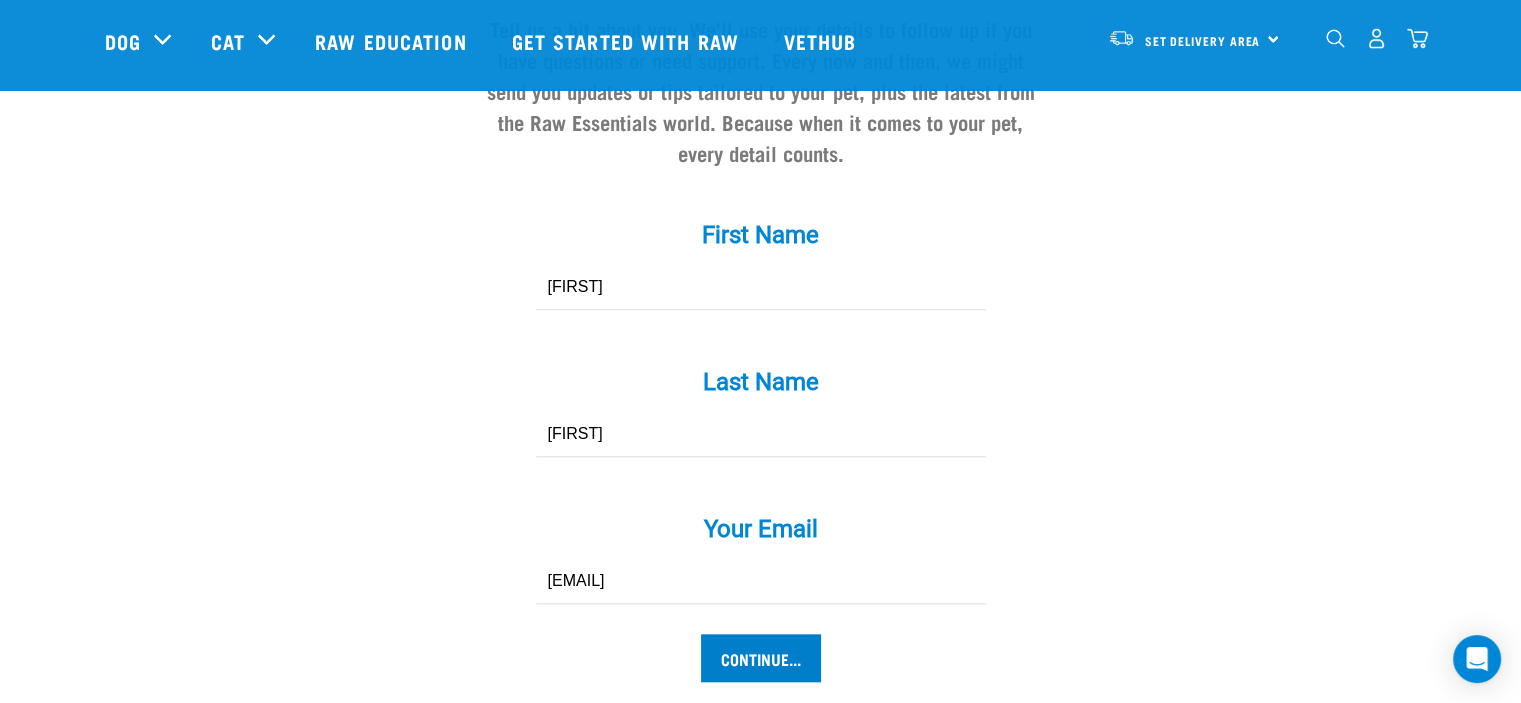 type on "[EMAIL]" 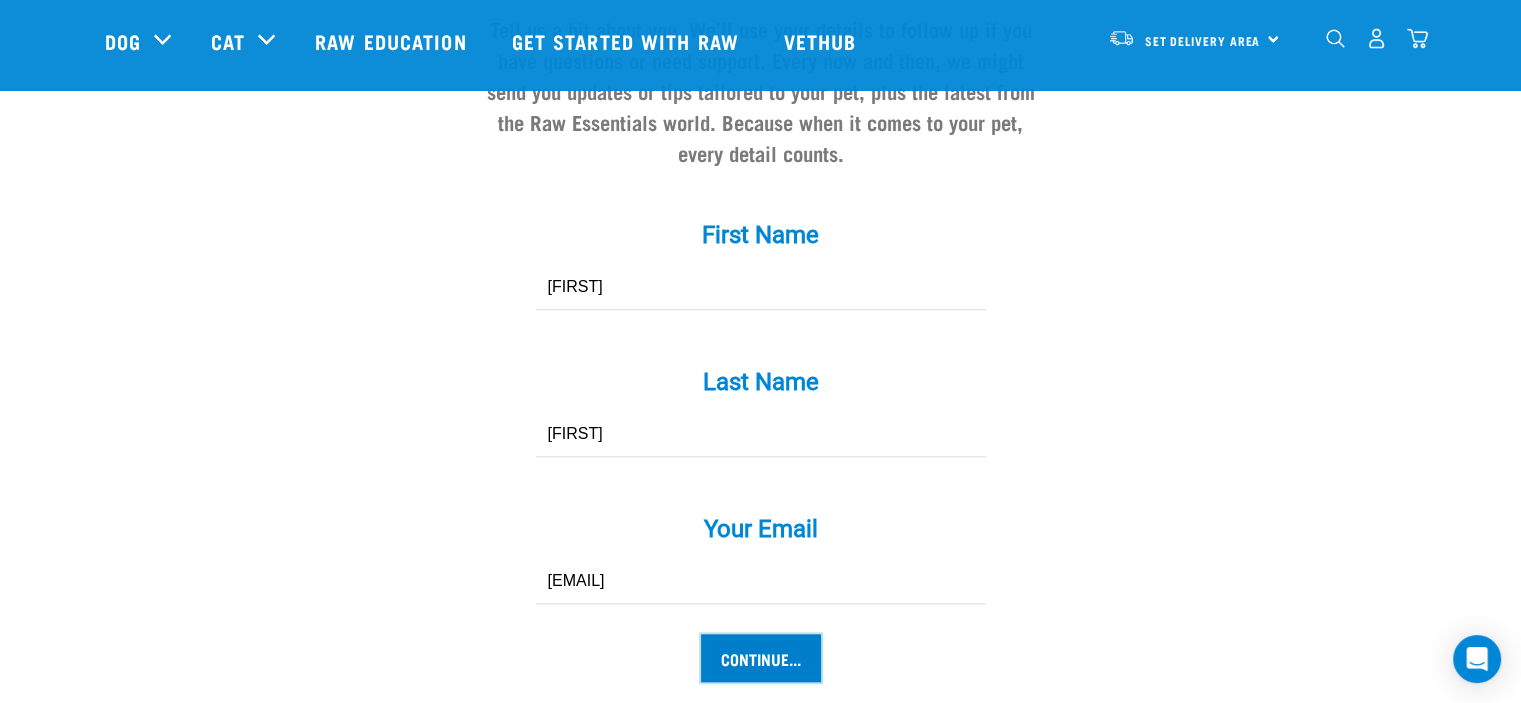 click on "Continue..." at bounding box center [761, 658] 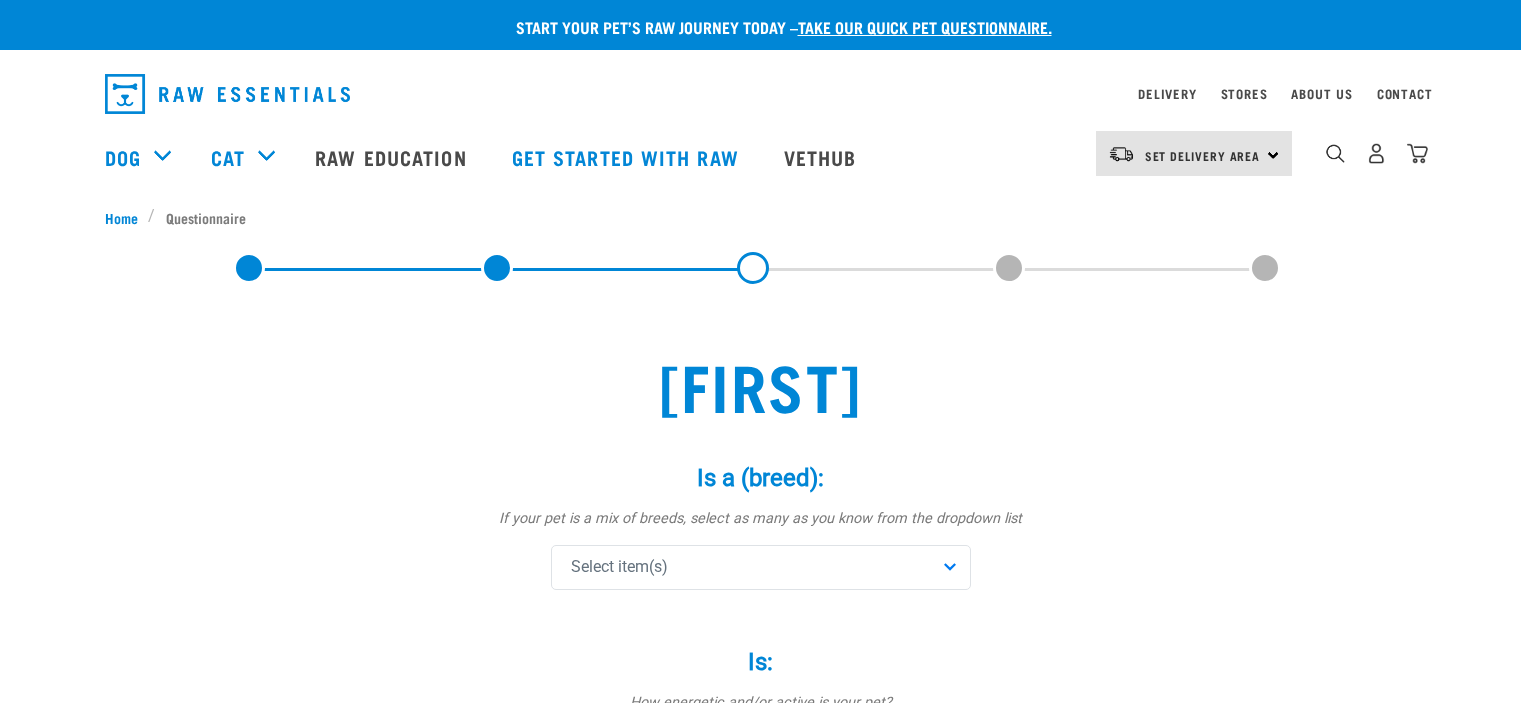 scroll, scrollTop: 0, scrollLeft: 0, axis: both 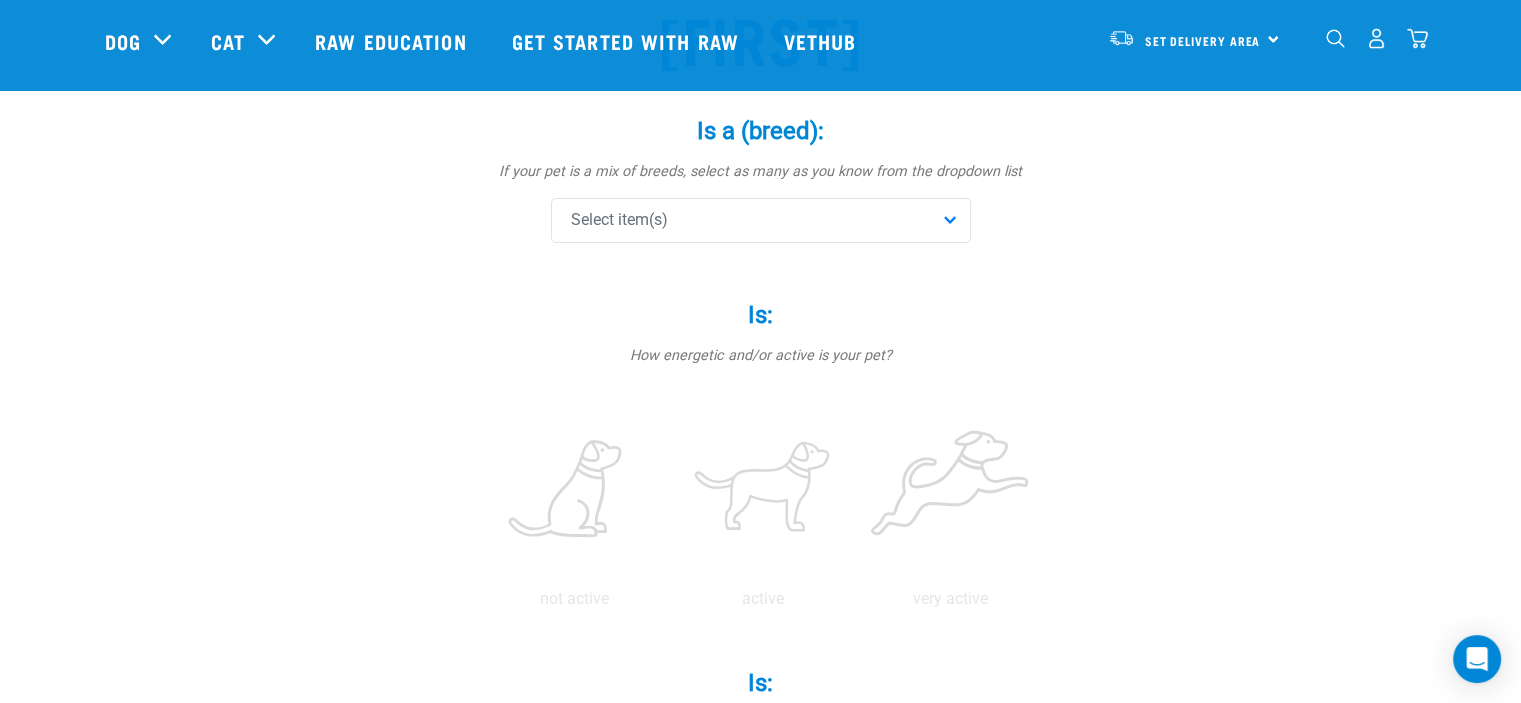 click on "Select item(s)" at bounding box center (761, 220) 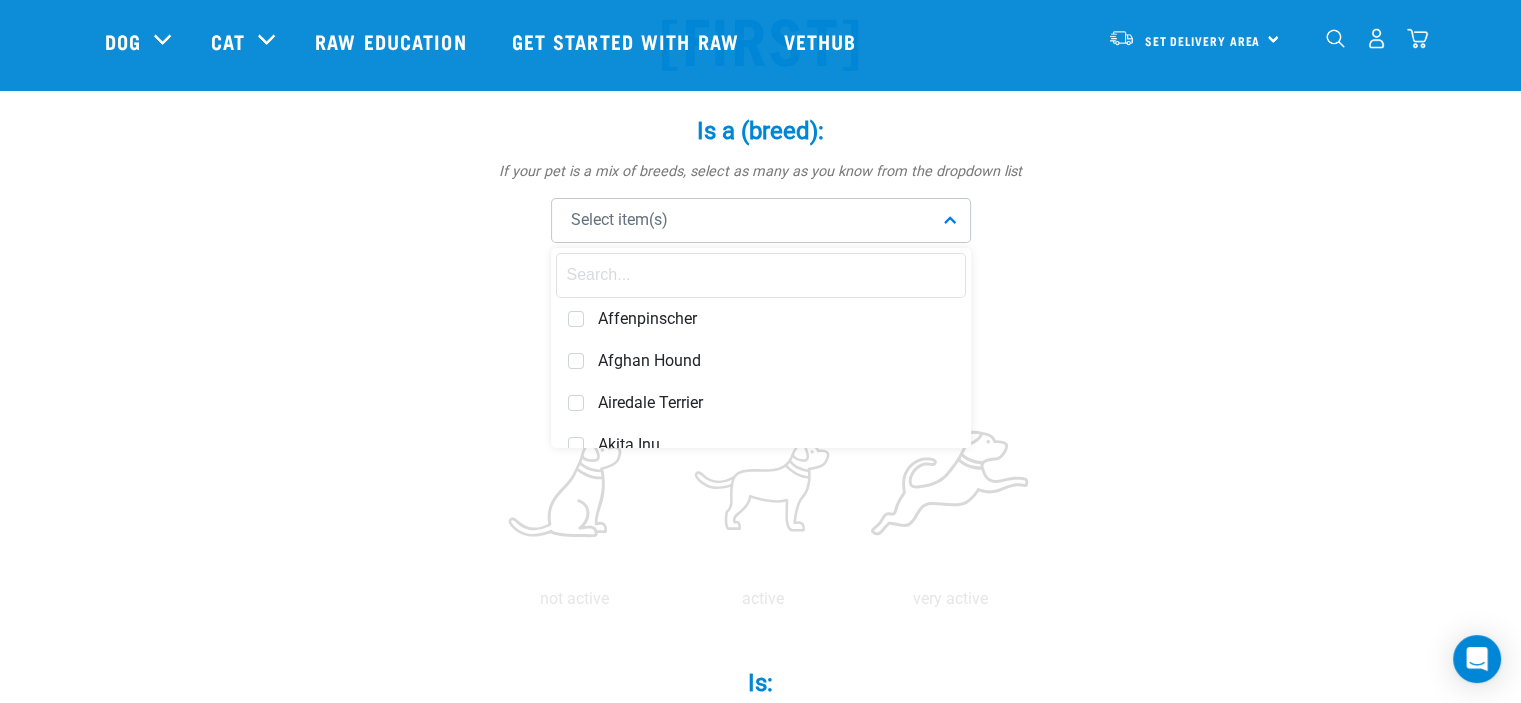 click at bounding box center [761, 275] 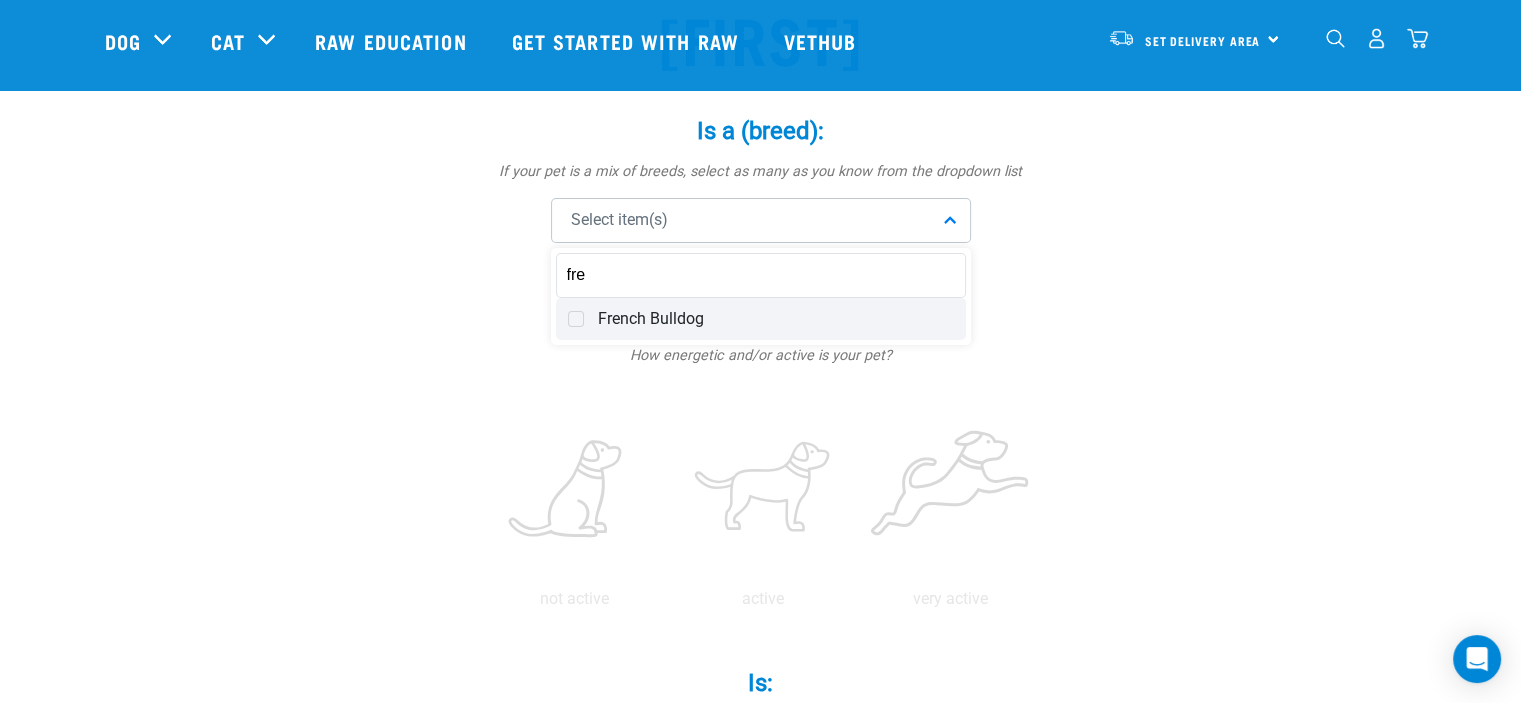 type on "fre" 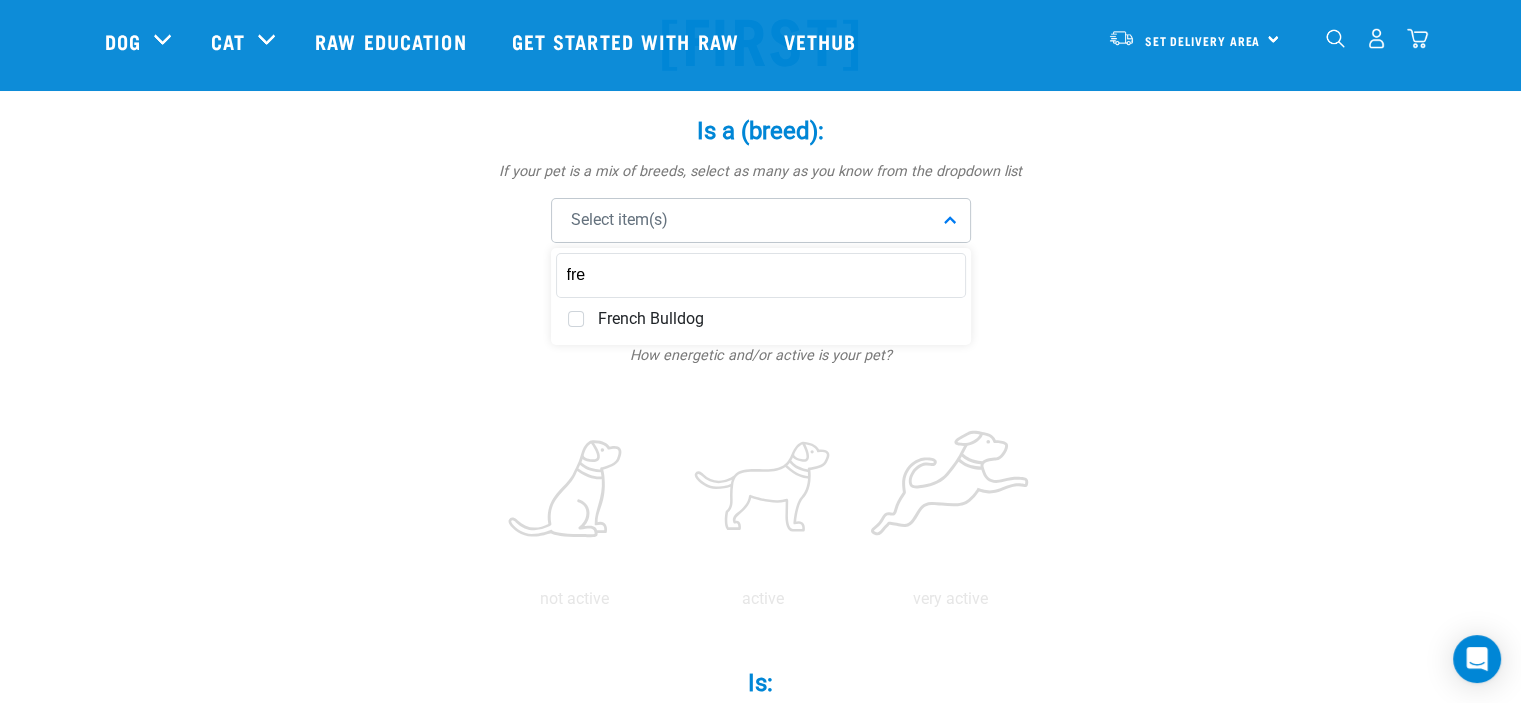 click on "French Bulldog" at bounding box center [776, 319] 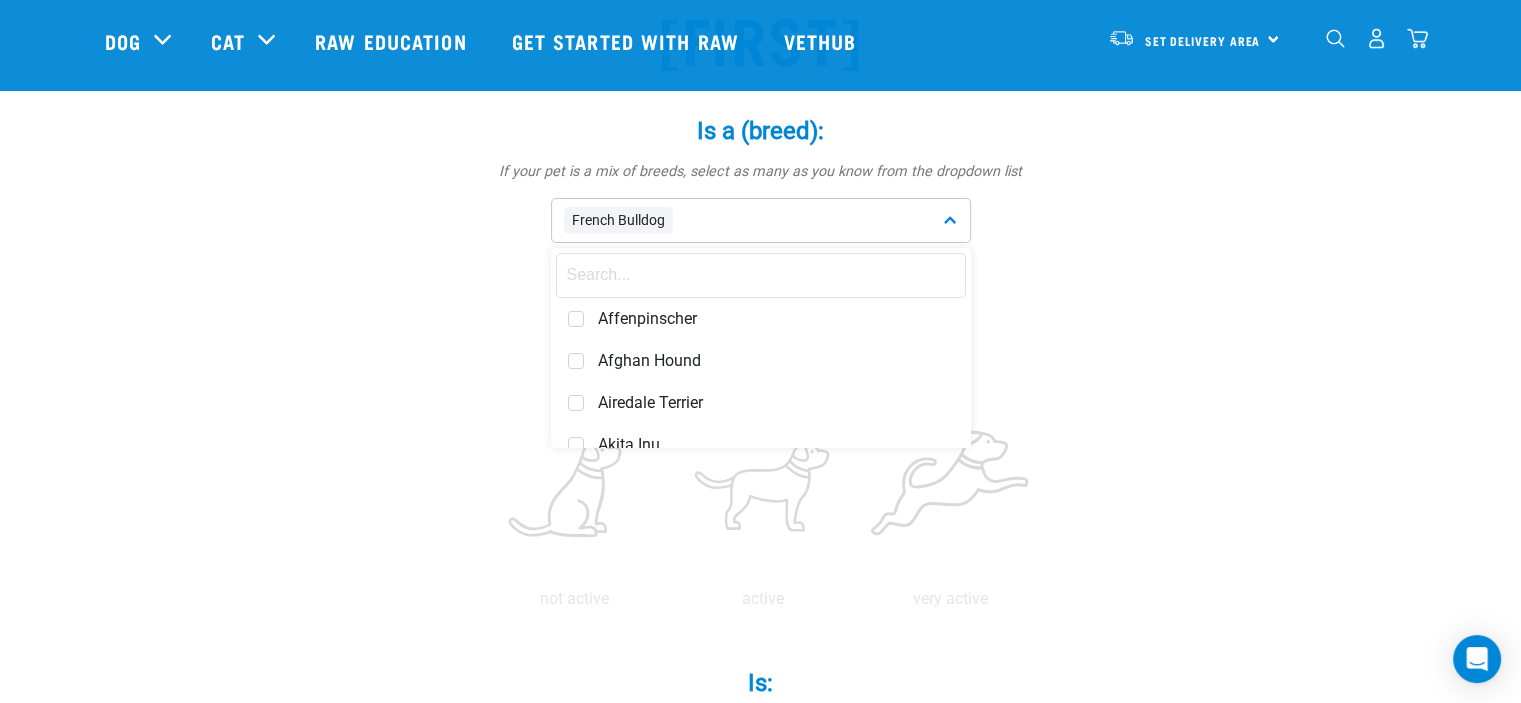 click on "French Bulldog" at bounding box center [761, 220] 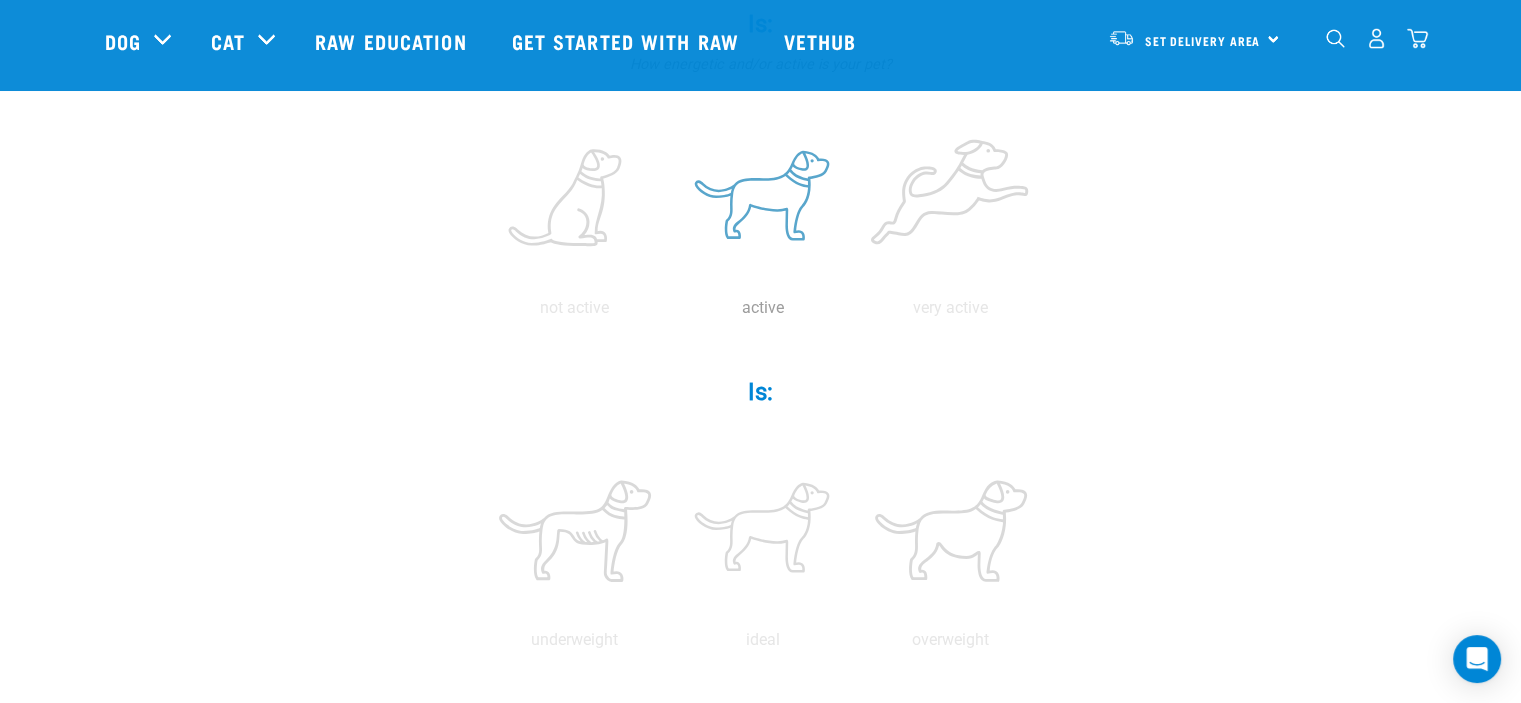 scroll, scrollTop: 600, scrollLeft: 0, axis: vertical 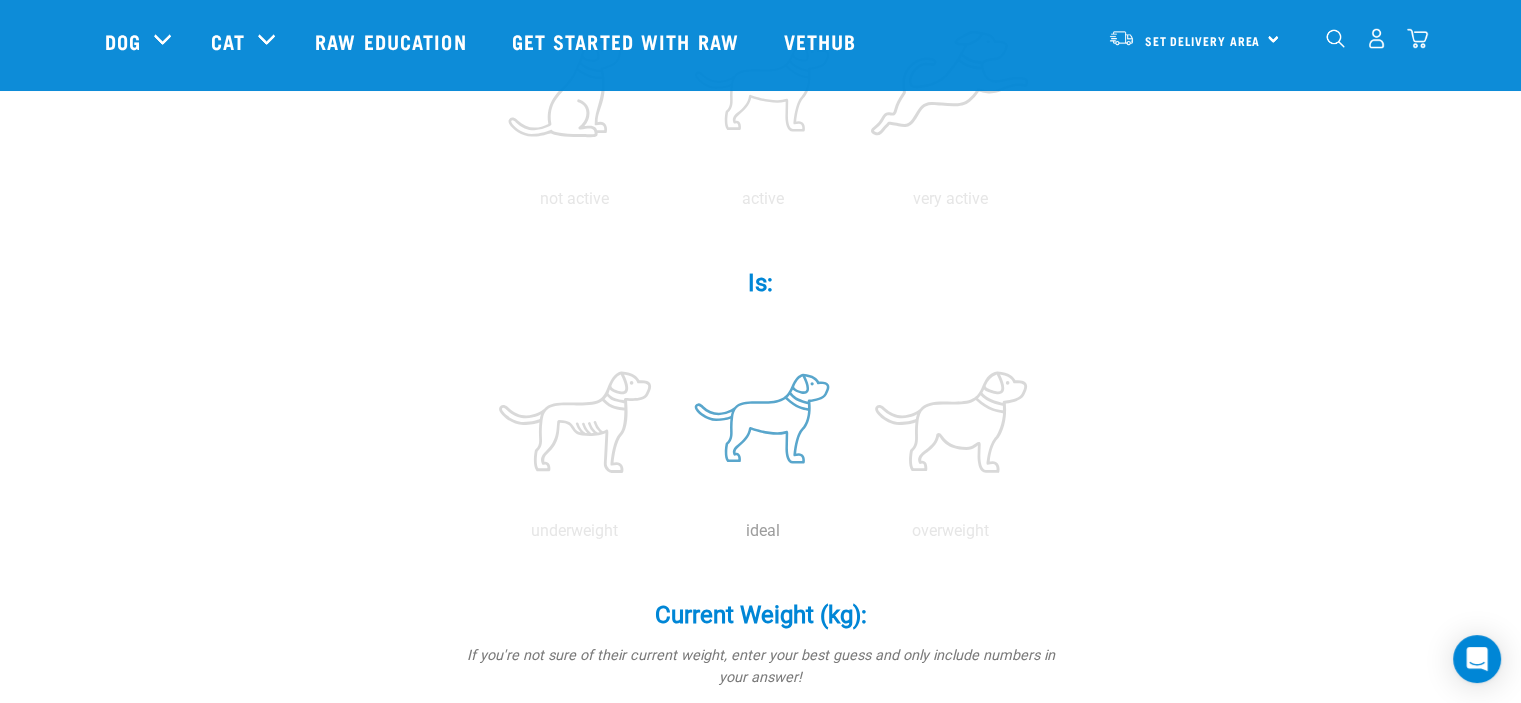 click at bounding box center [763, 422] 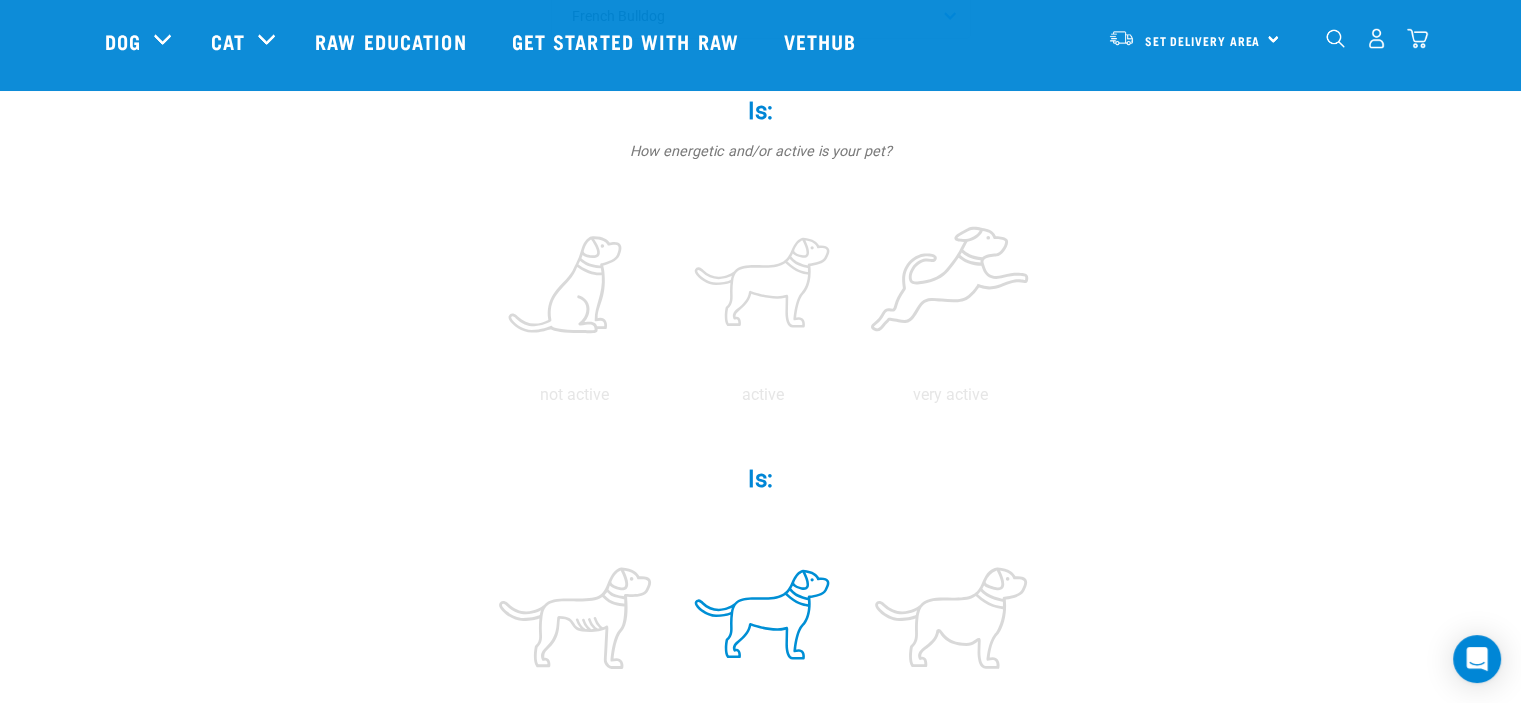 scroll, scrollTop: 400, scrollLeft: 0, axis: vertical 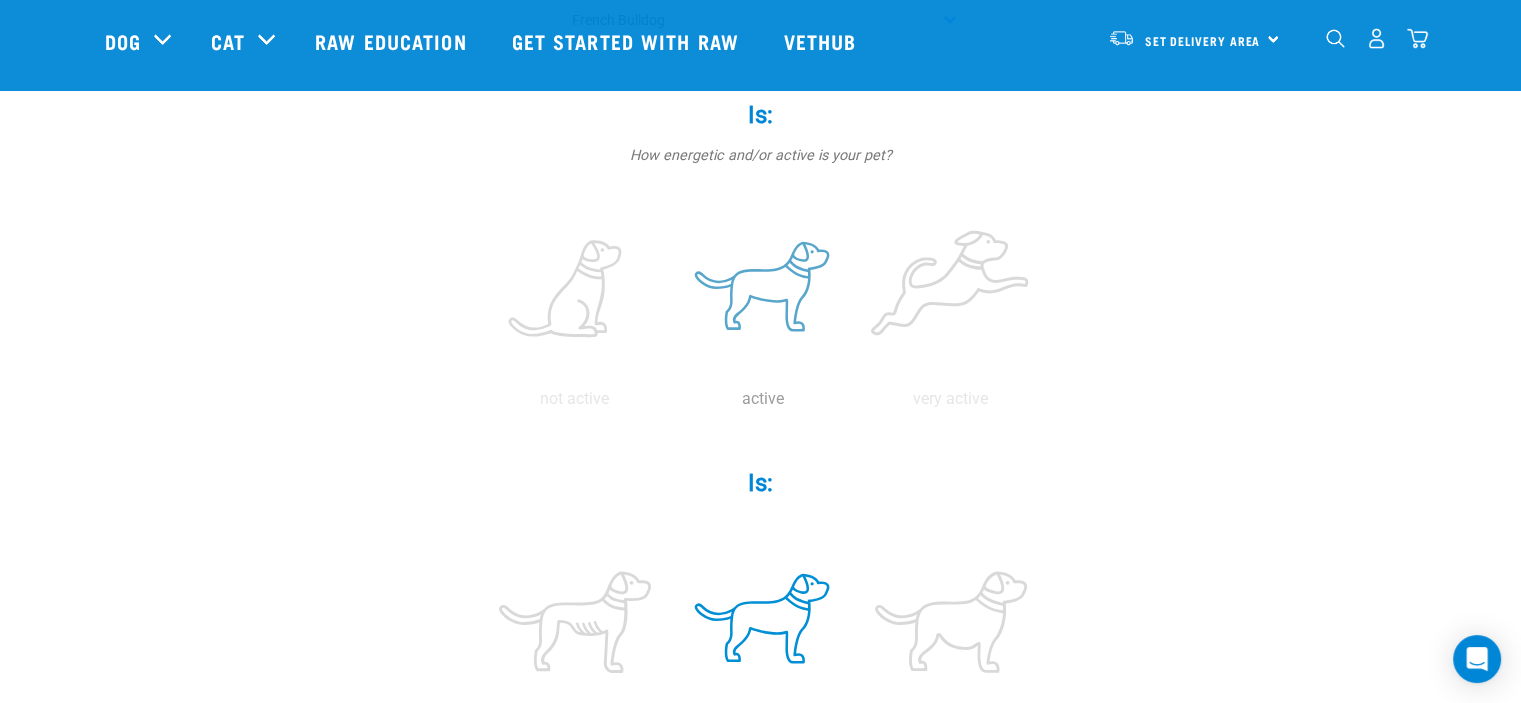 click at bounding box center [763, 290] 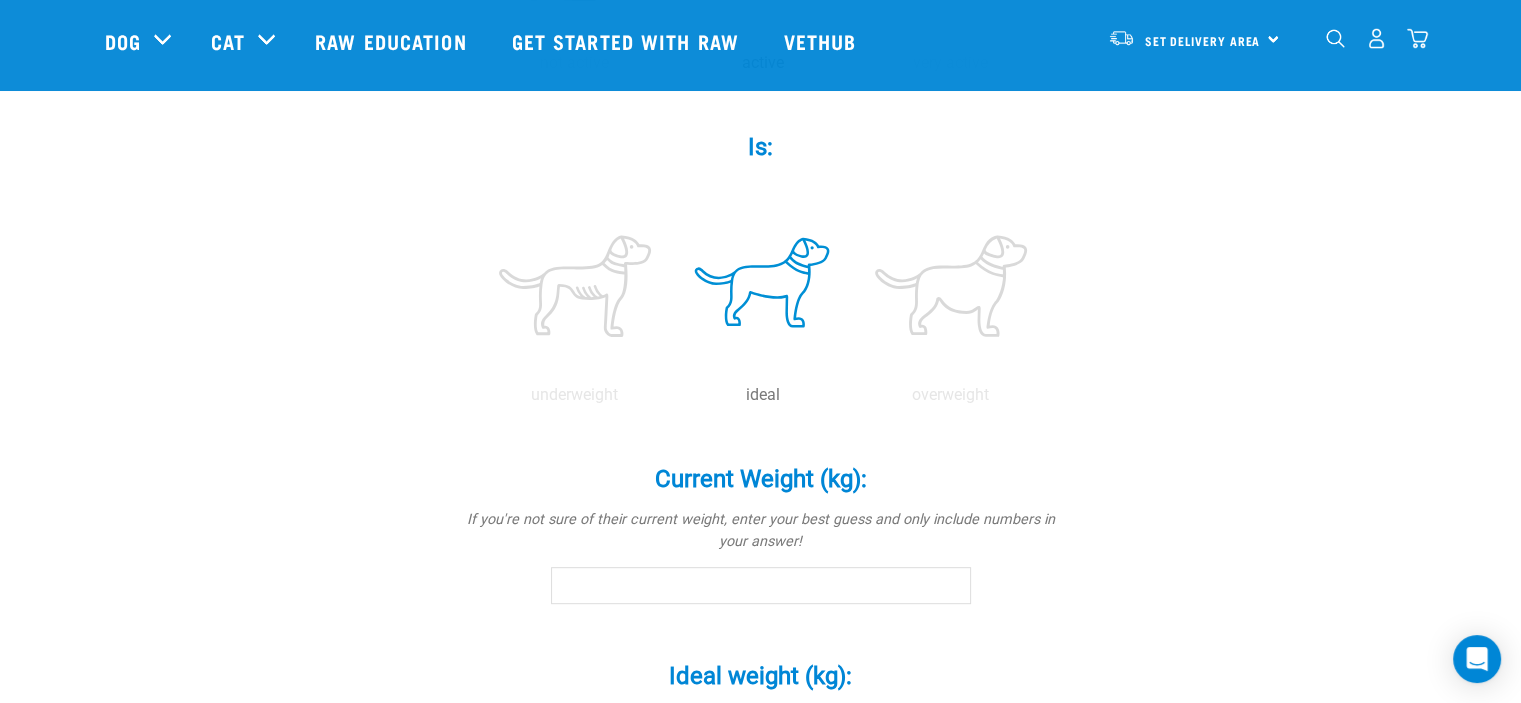 scroll, scrollTop: 1000, scrollLeft: 0, axis: vertical 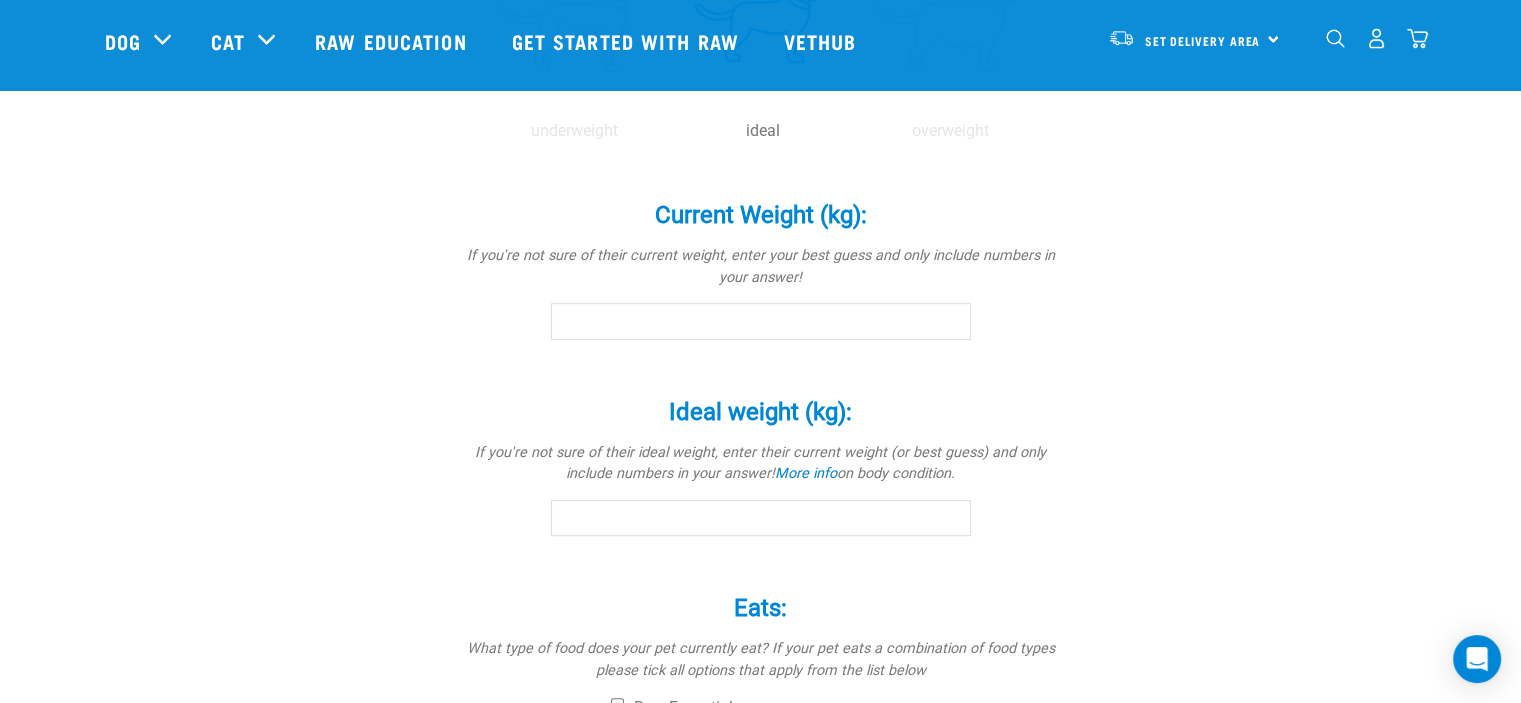 click on "Current Weight (kg): *" at bounding box center [761, 321] 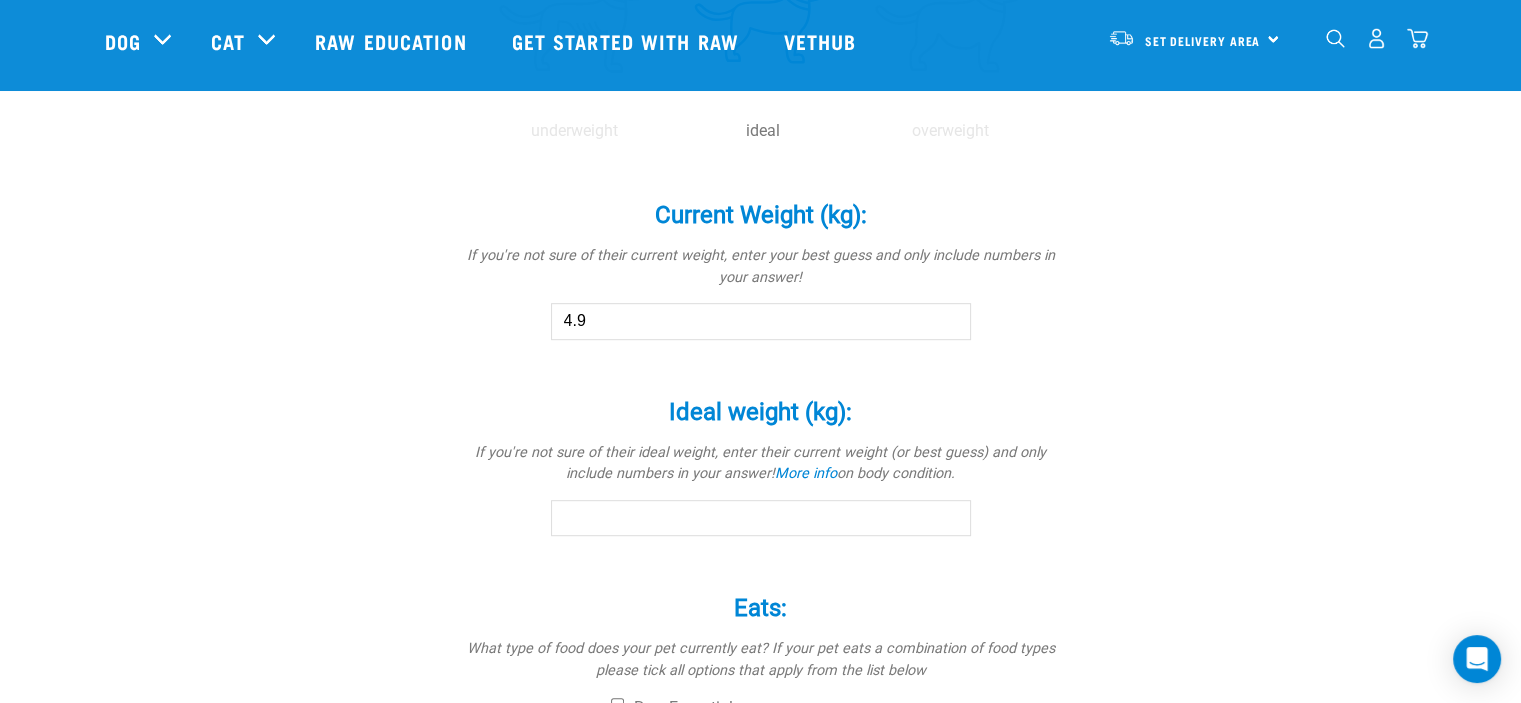 type on "4.9" 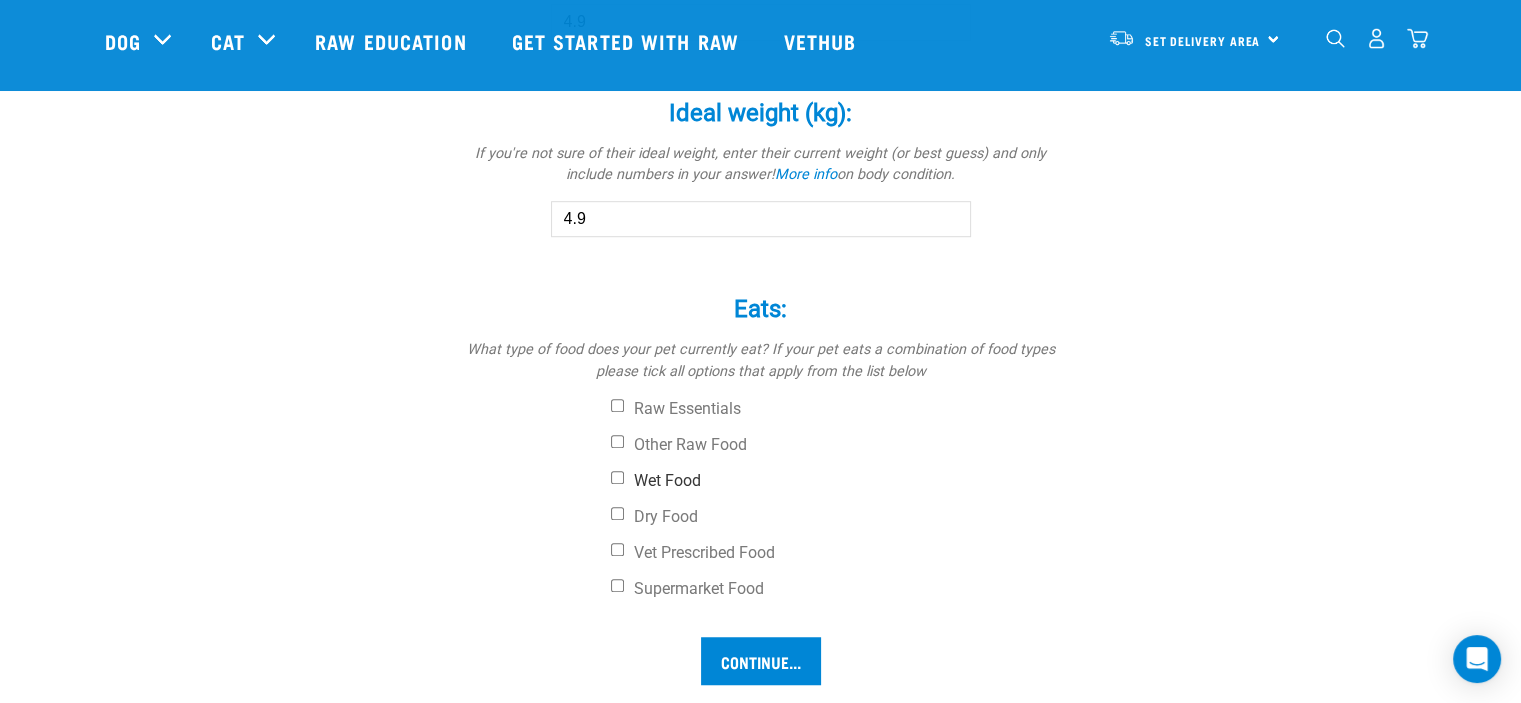 scroll, scrollTop: 1300, scrollLeft: 0, axis: vertical 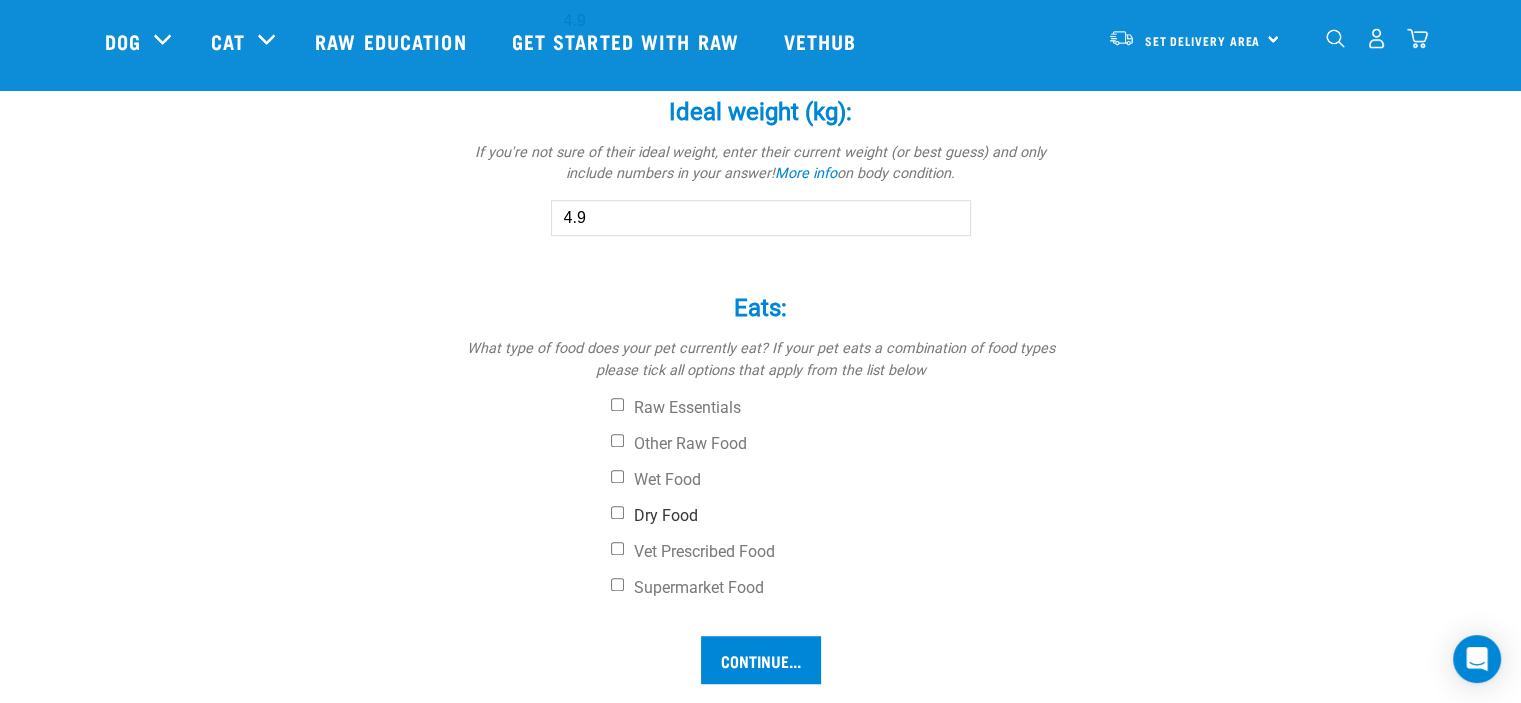 type on "4.9" 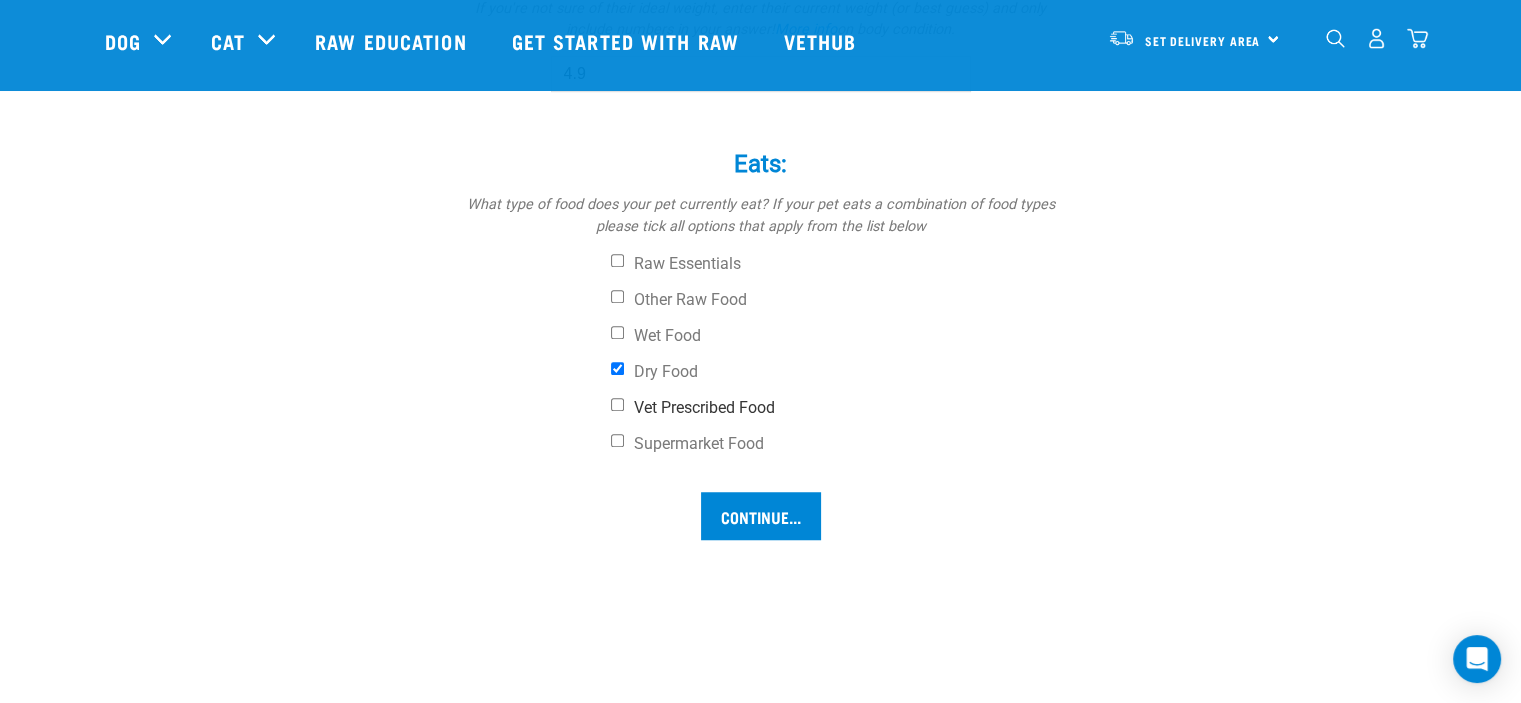 scroll, scrollTop: 1500, scrollLeft: 0, axis: vertical 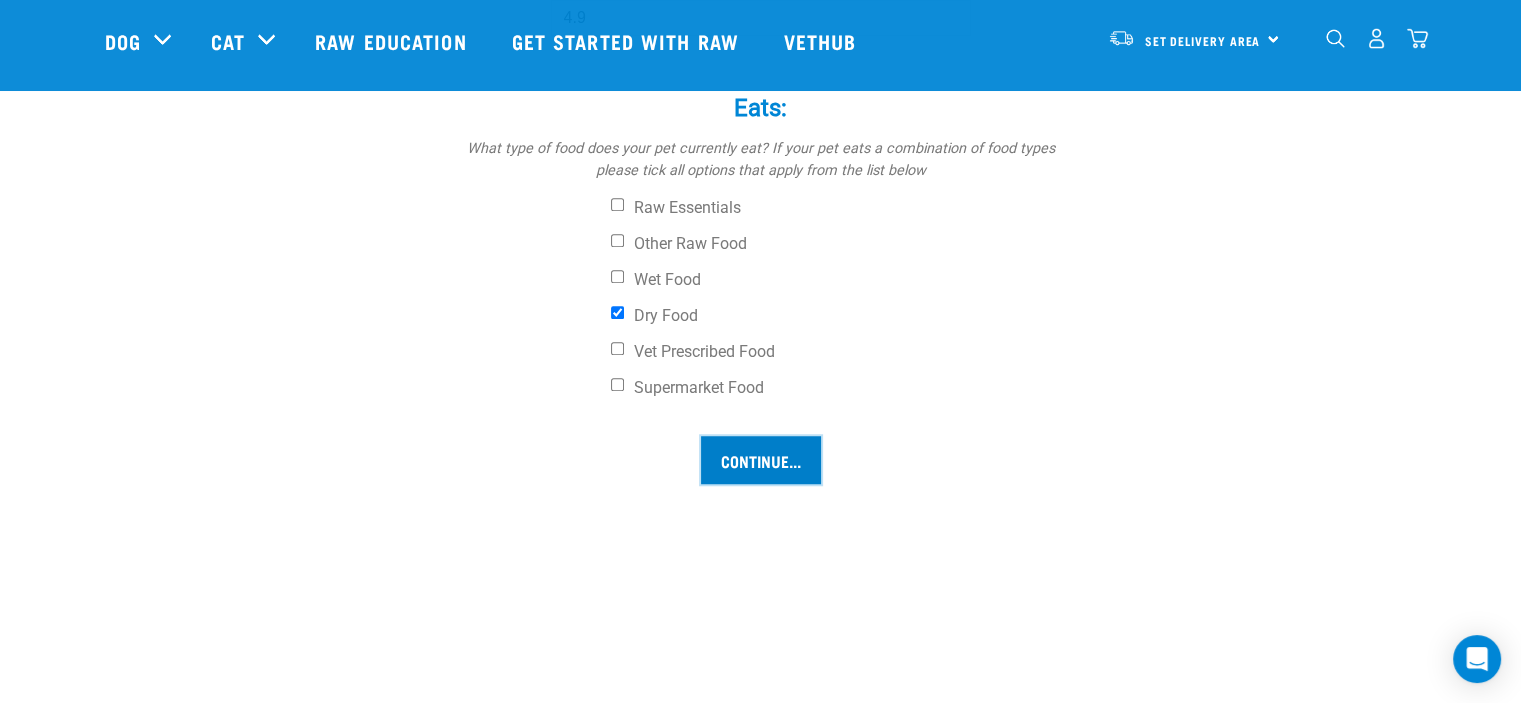 click on "Continue..." at bounding box center (761, 460) 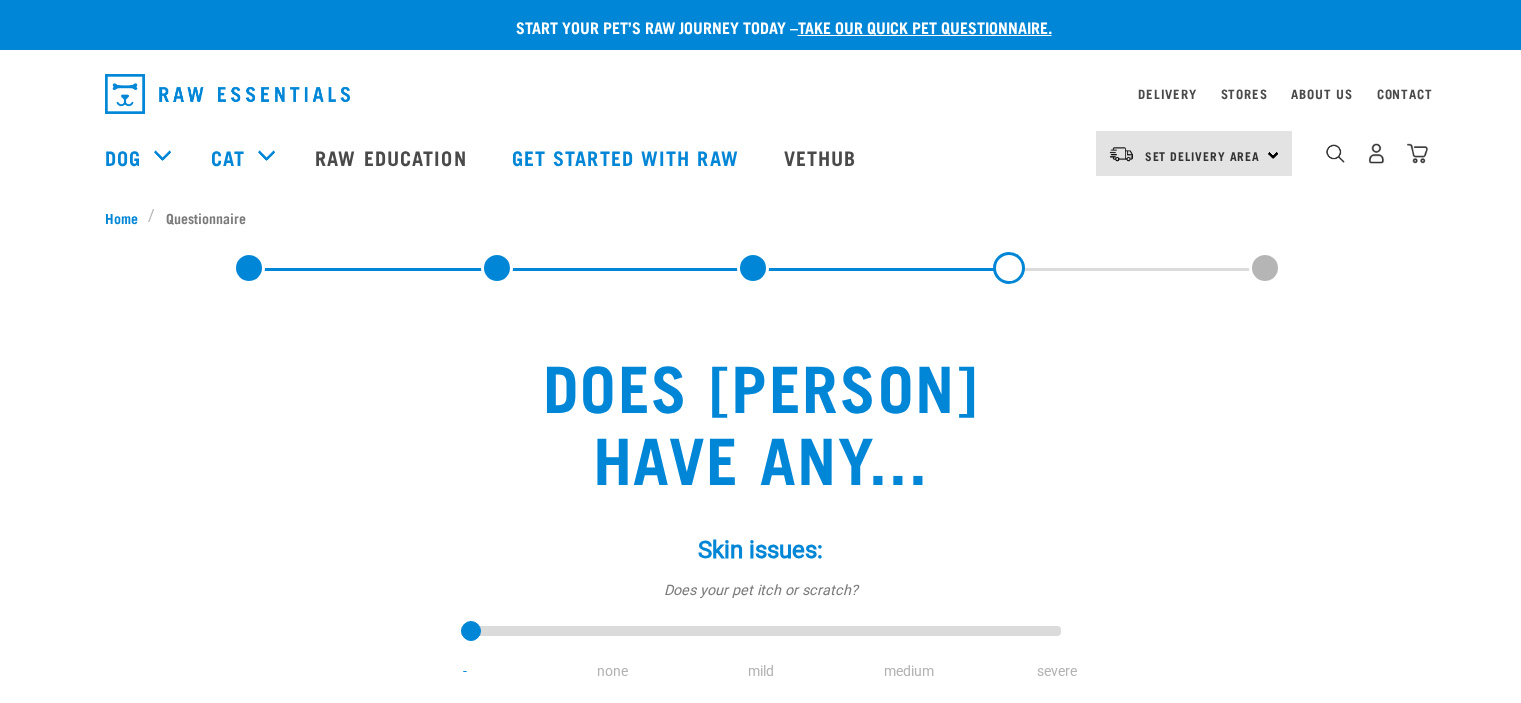 scroll, scrollTop: 0, scrollLeft: 0, axis: both 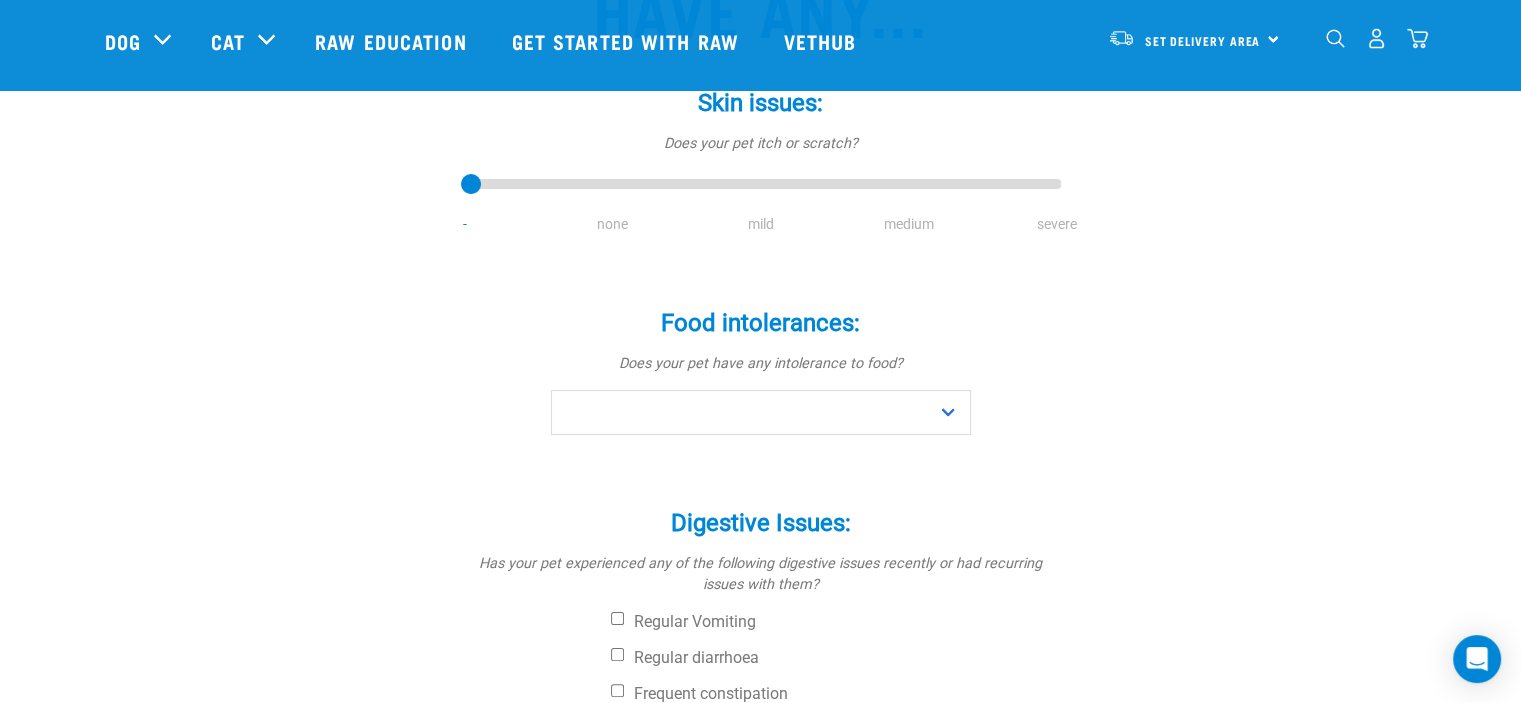click on "none" at bounding box center [613, 224] 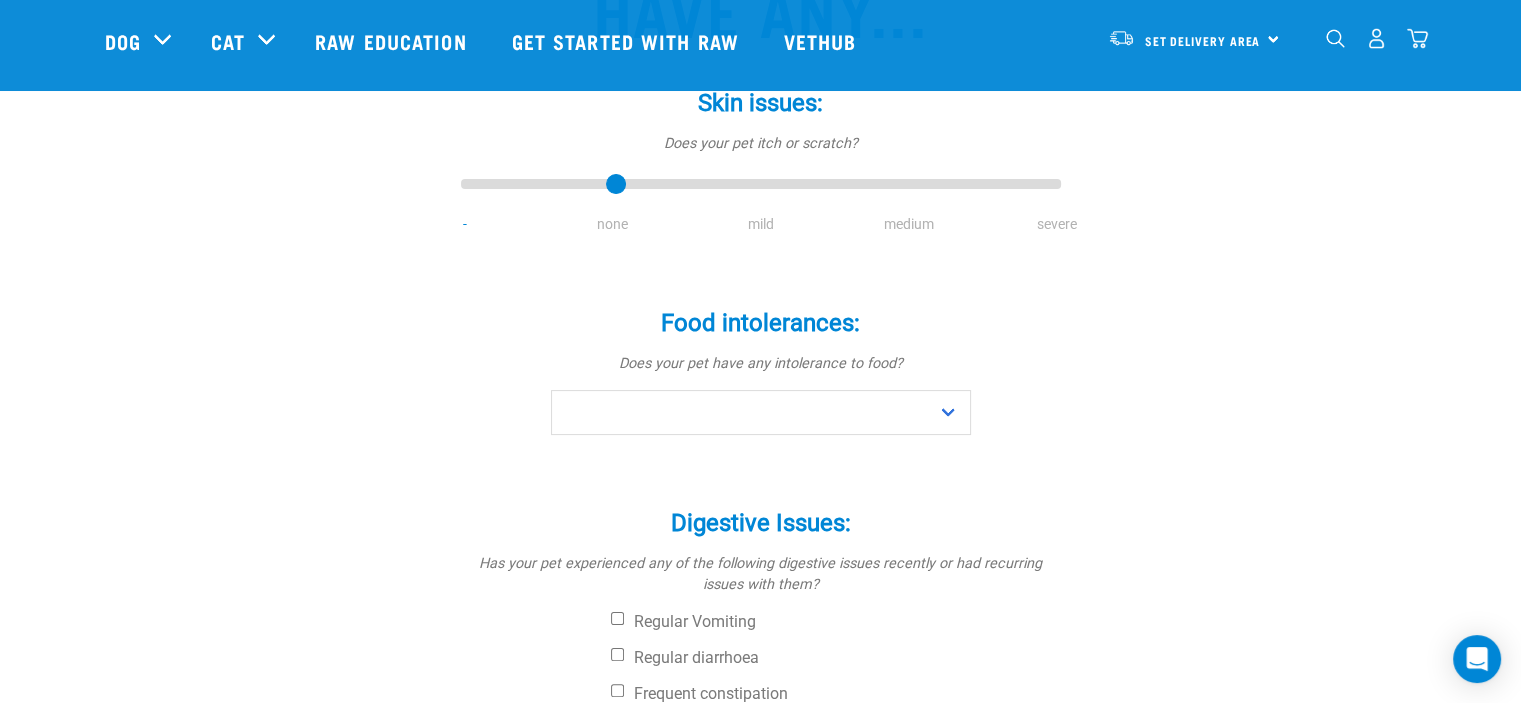 drag, startPoint x: 480, startPoint y: 179, endPoint x: 633, endPoint y: 196, distance: 153.94154 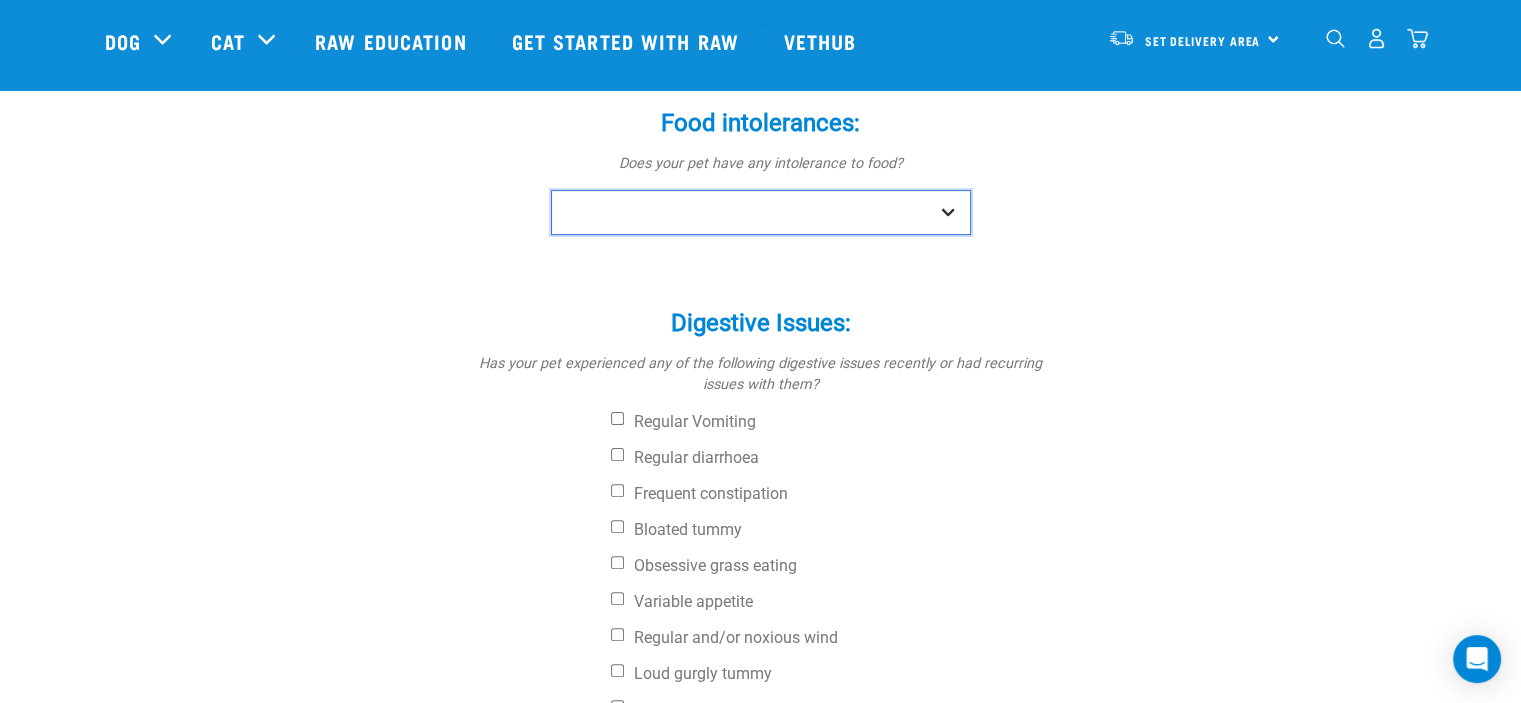 click on "No
Yes" at bounding box center [761, 212] 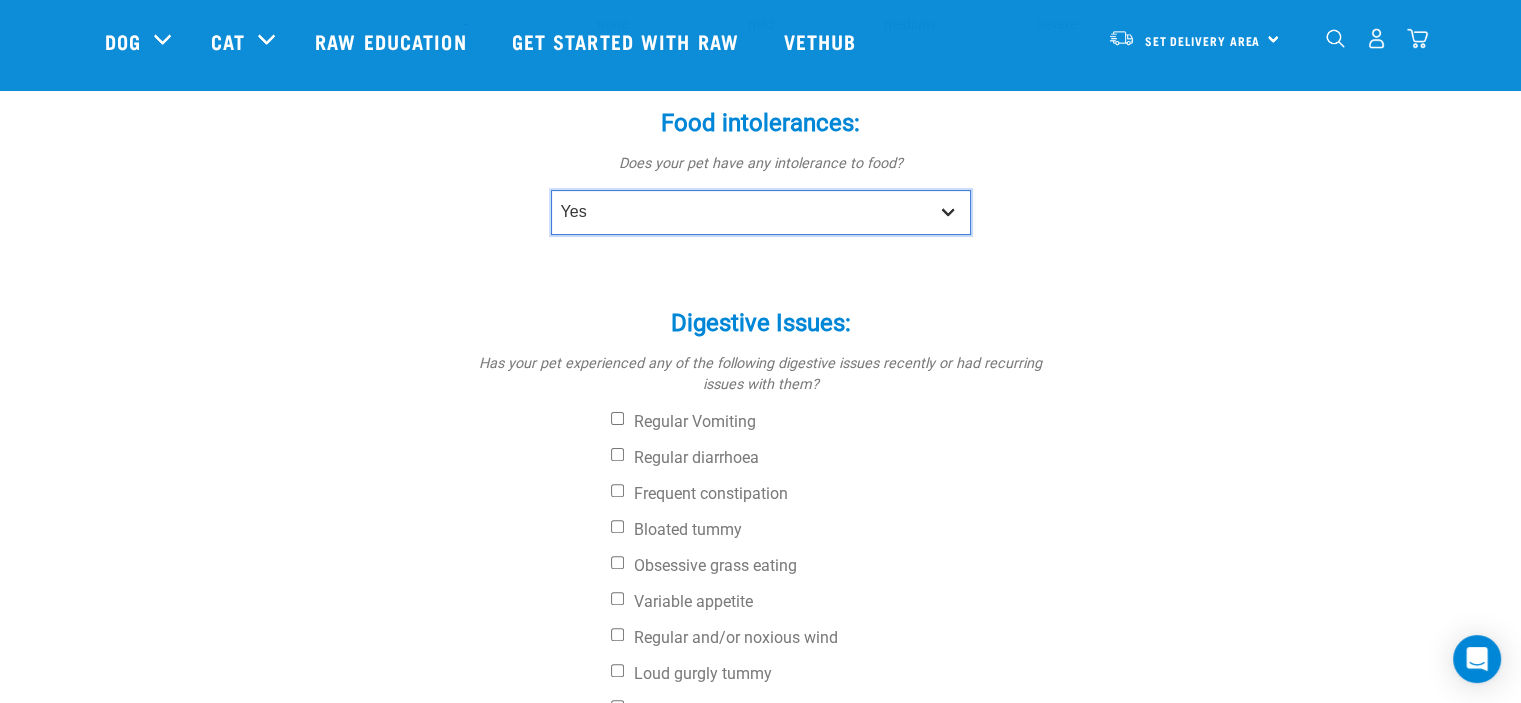 click on "No
Yes" at bounding box center [761, 212] 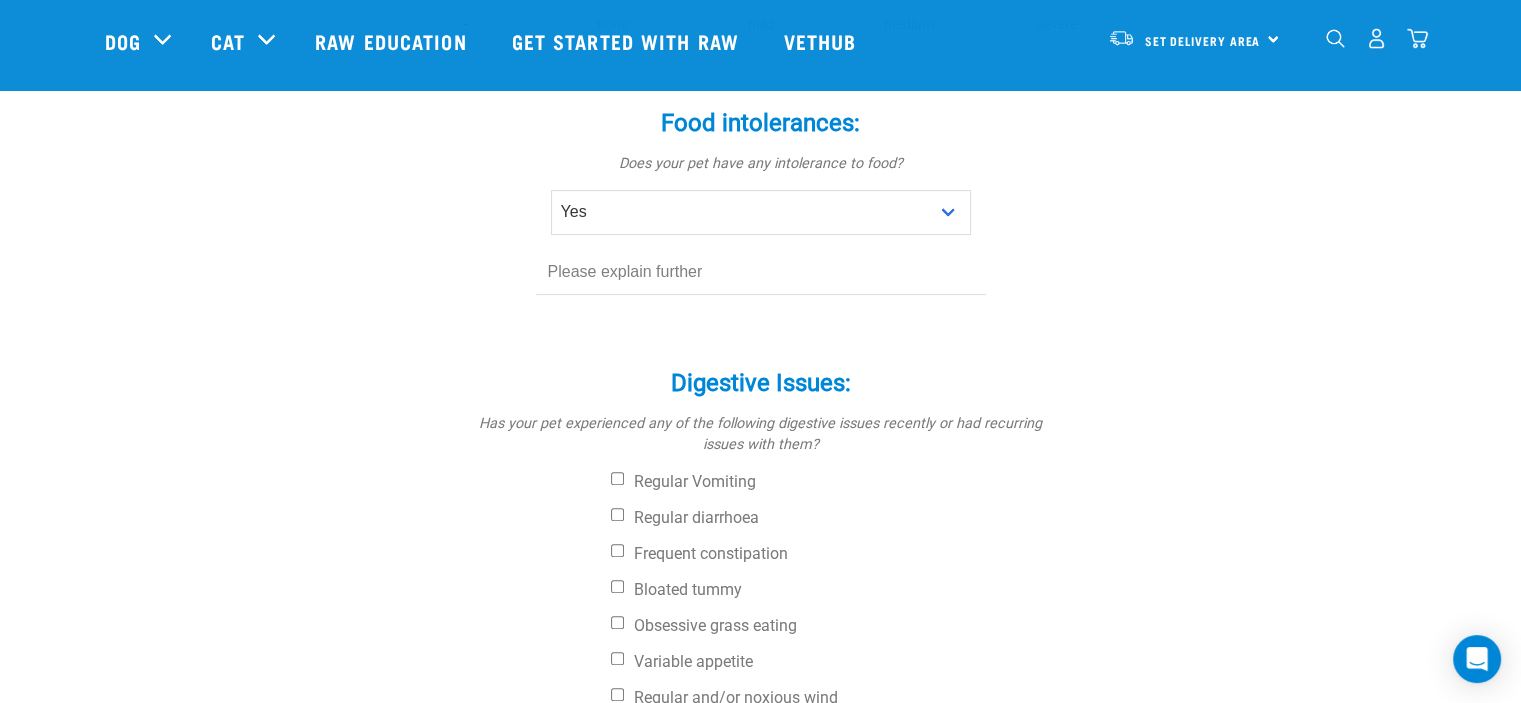 click at bounding box center [761, 272] 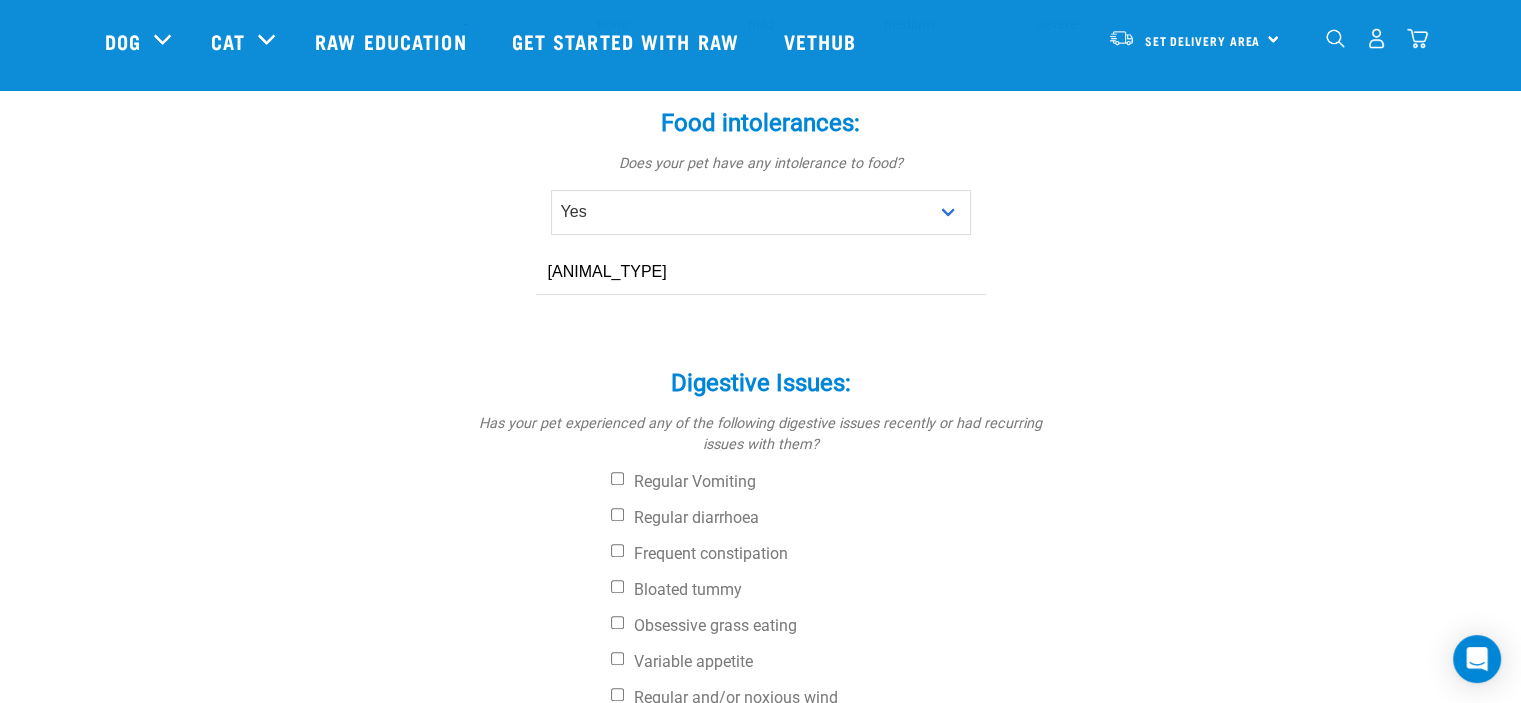 type on "C" 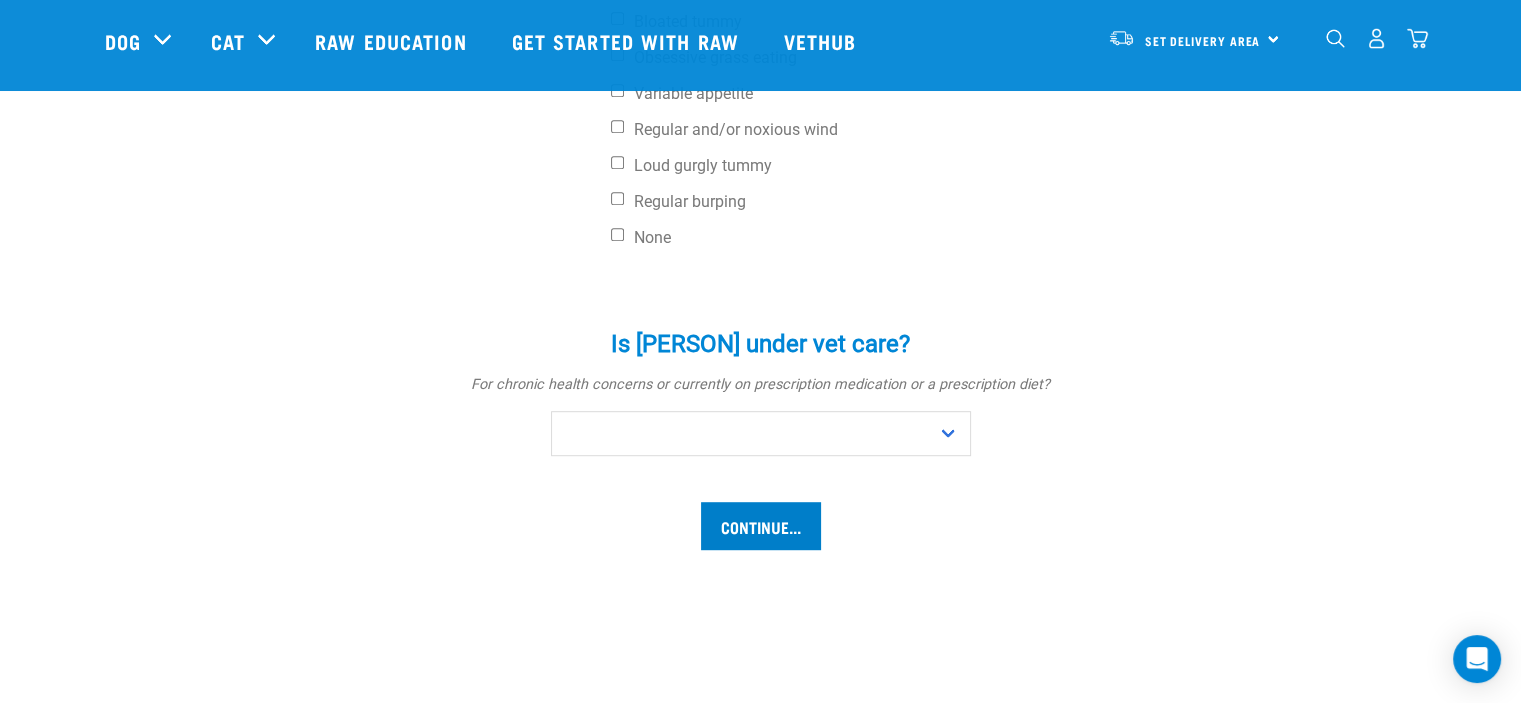 scroll, scrollTop: 1100, scrollLeft: 0, axis: vertical 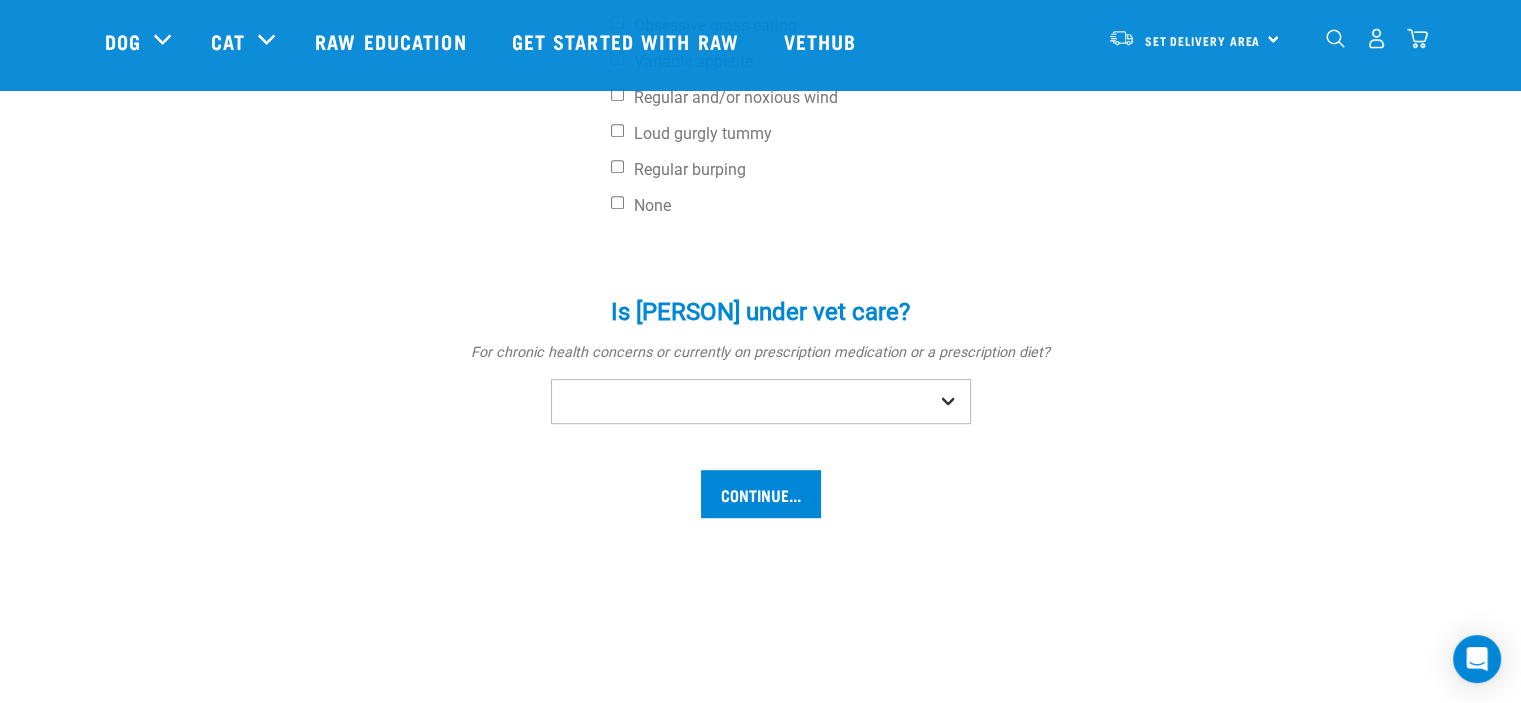 type on "[ANIMAL_TYPE]" 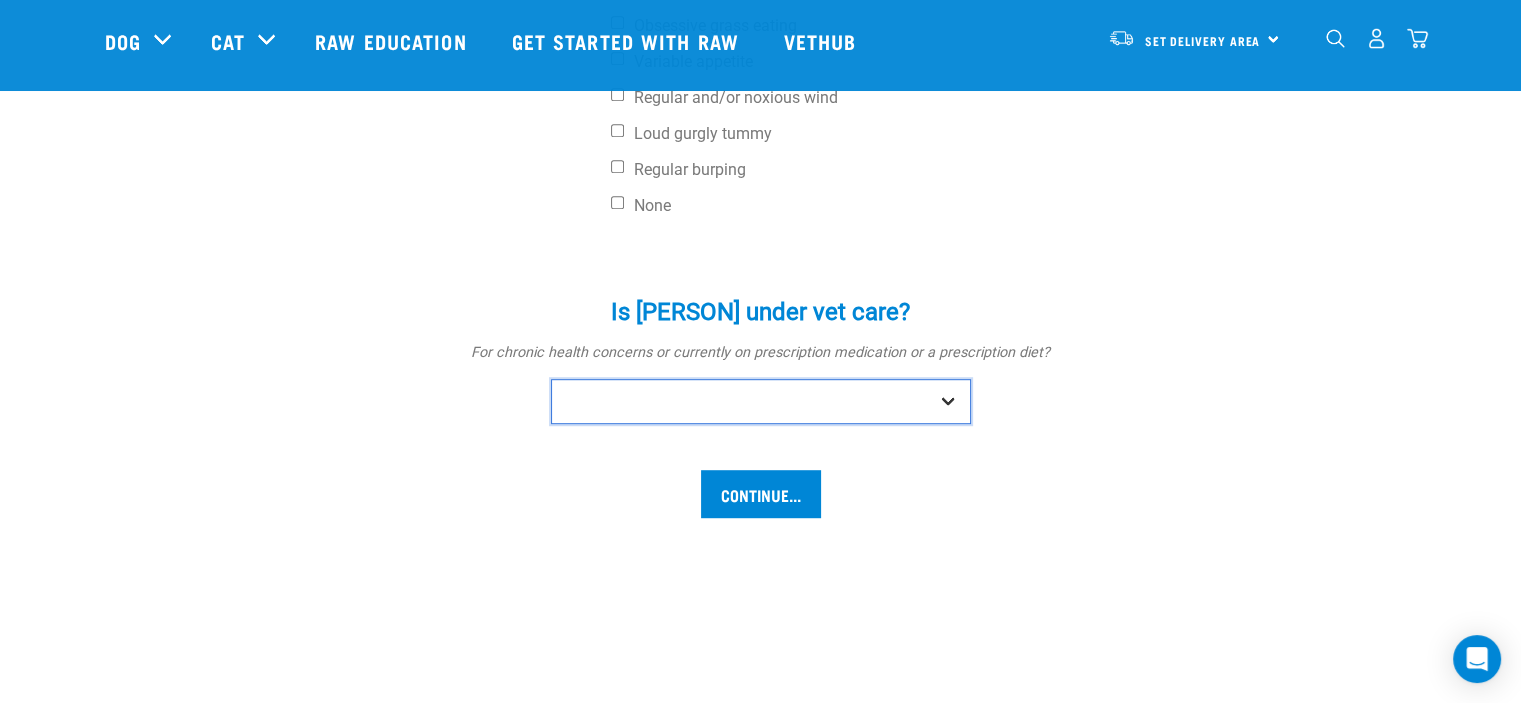 click on "No
Yes" at bounding box center [761, 401] 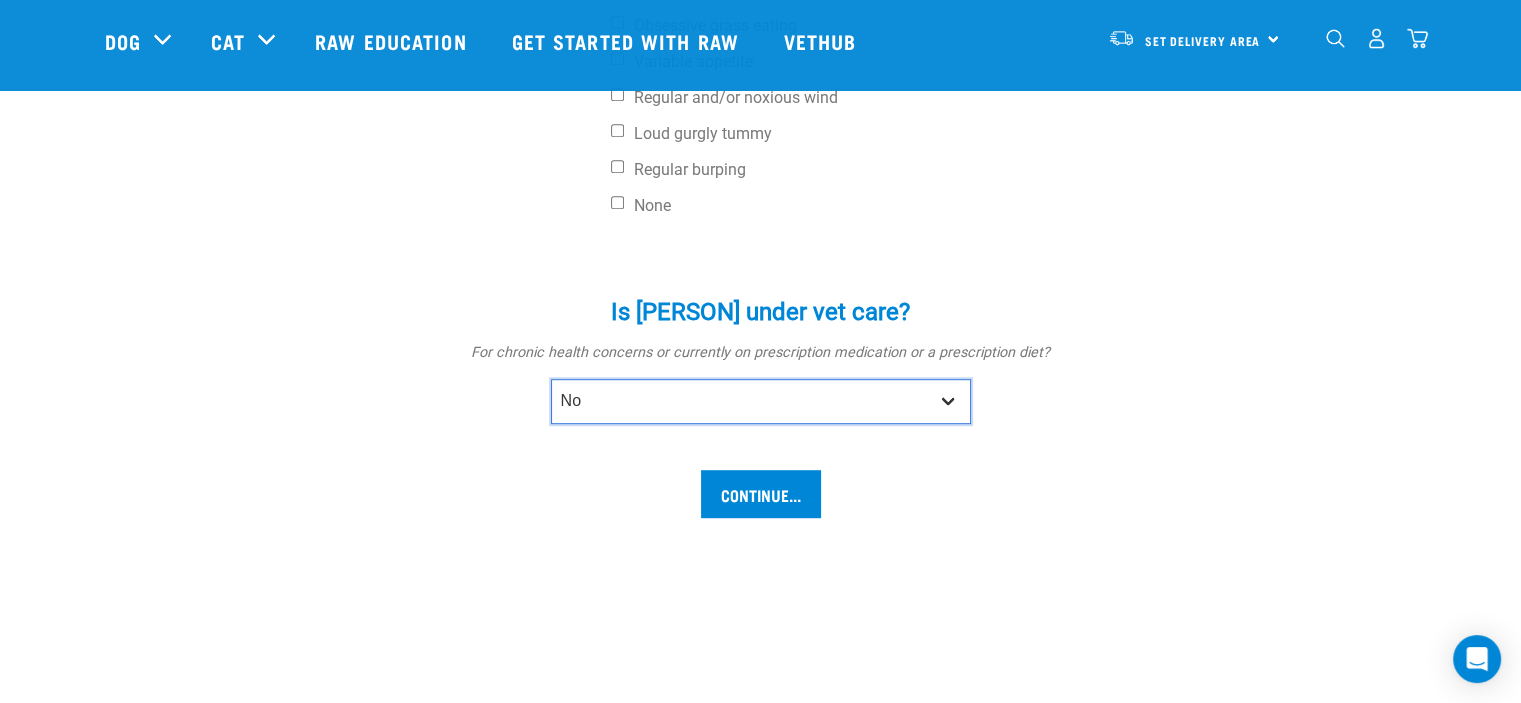 click on "No
Yes" at bounding box center (761, 401) 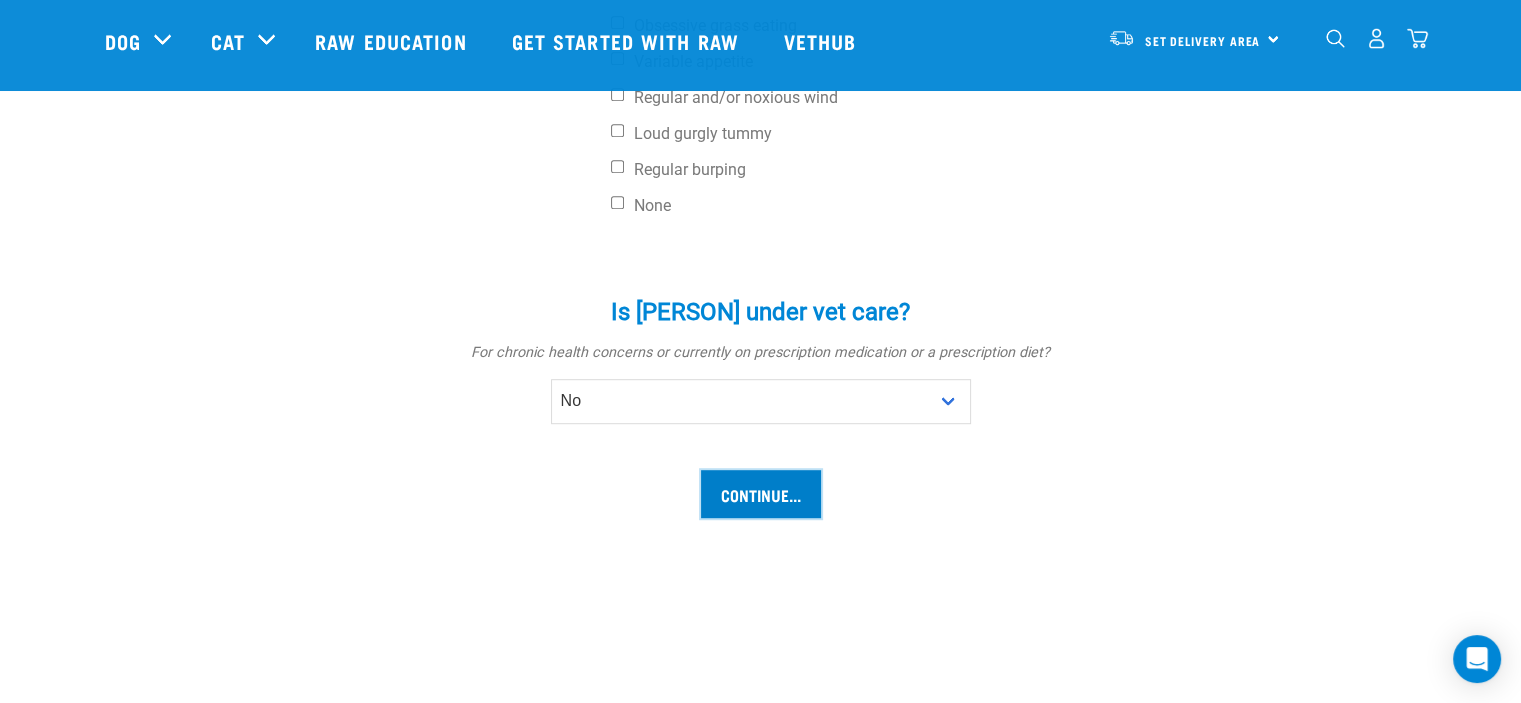 click on "Continue..." at bounding box center (761, 494) 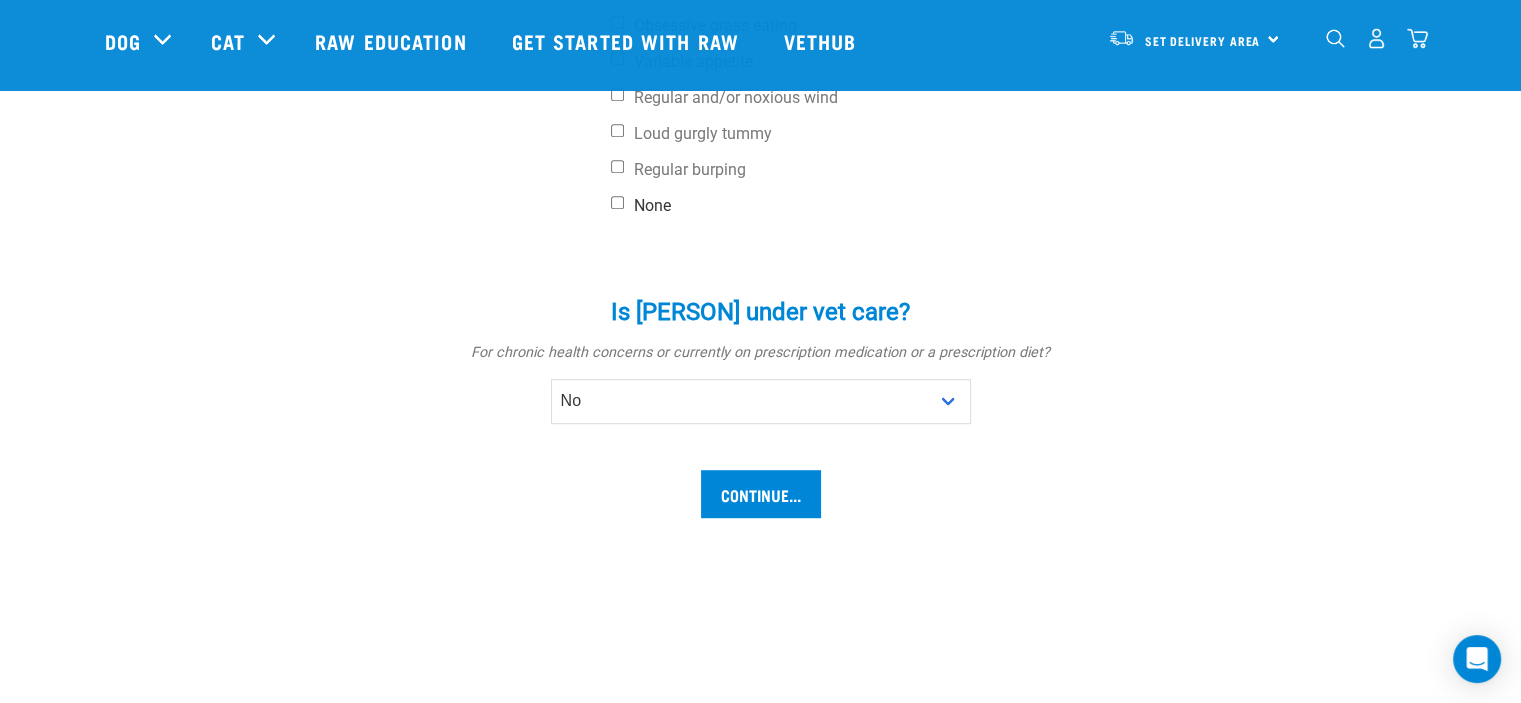 click on "None" at bounding box center [836, 206] 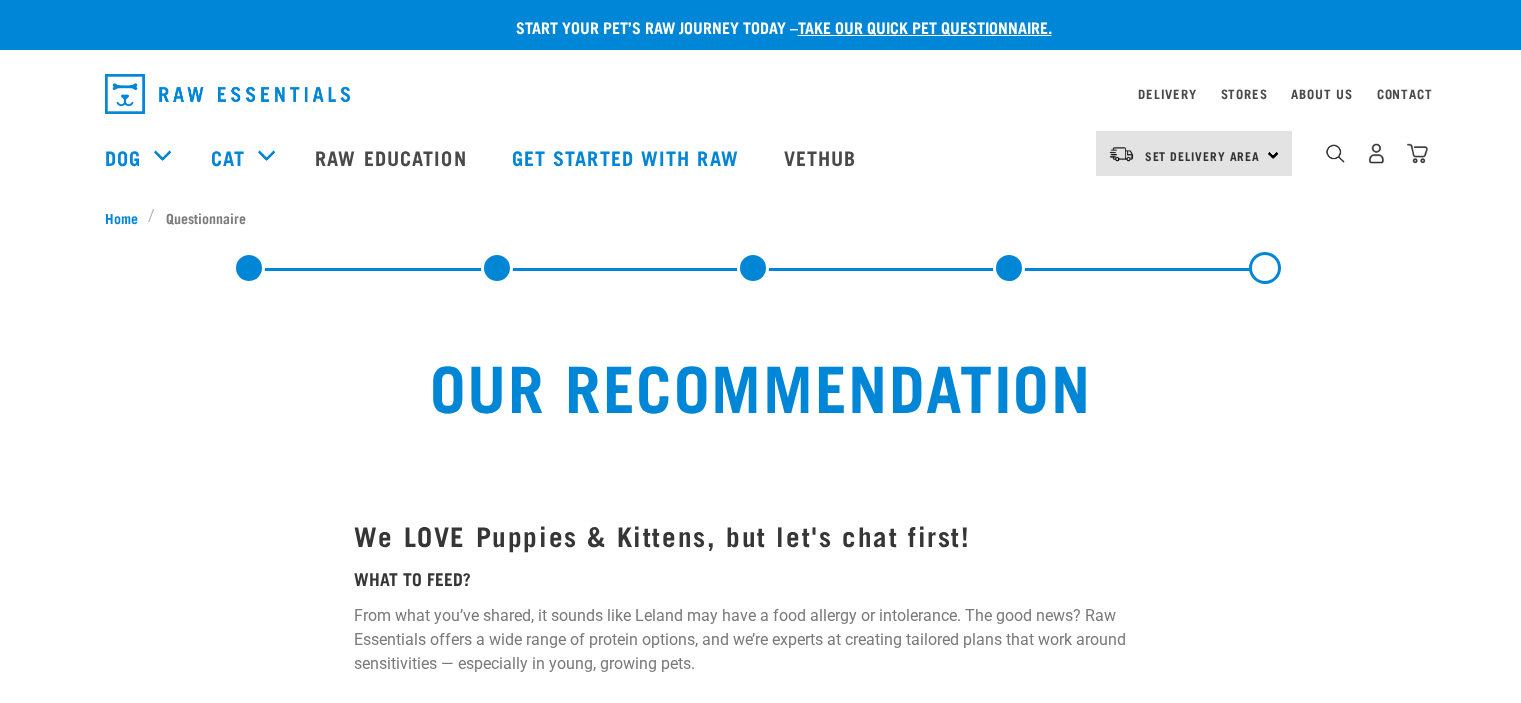 scroll, scrollTop: 0, scrollLeft: 0, axis: both 